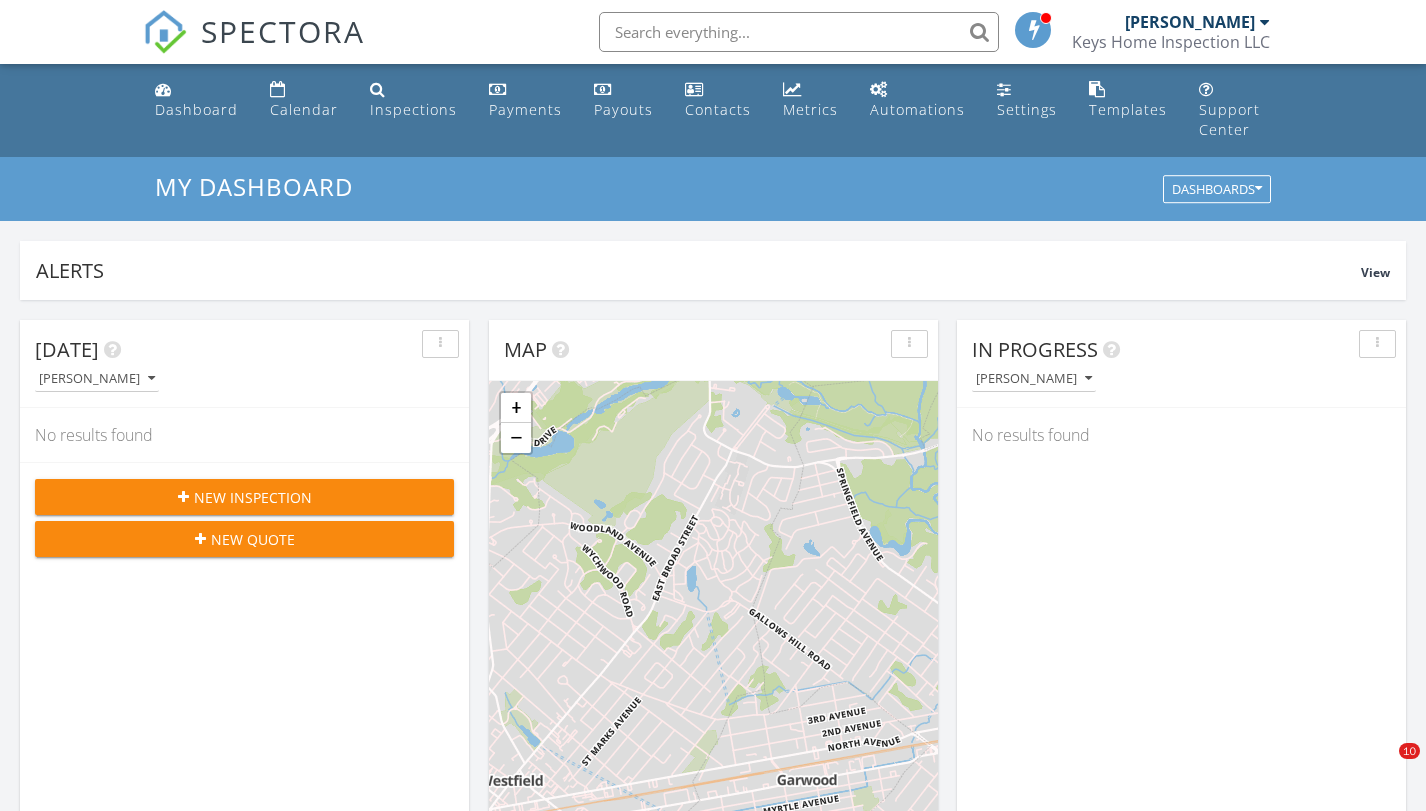 scroll, scrollTop: 0, scrollLeft: 0, axis: both 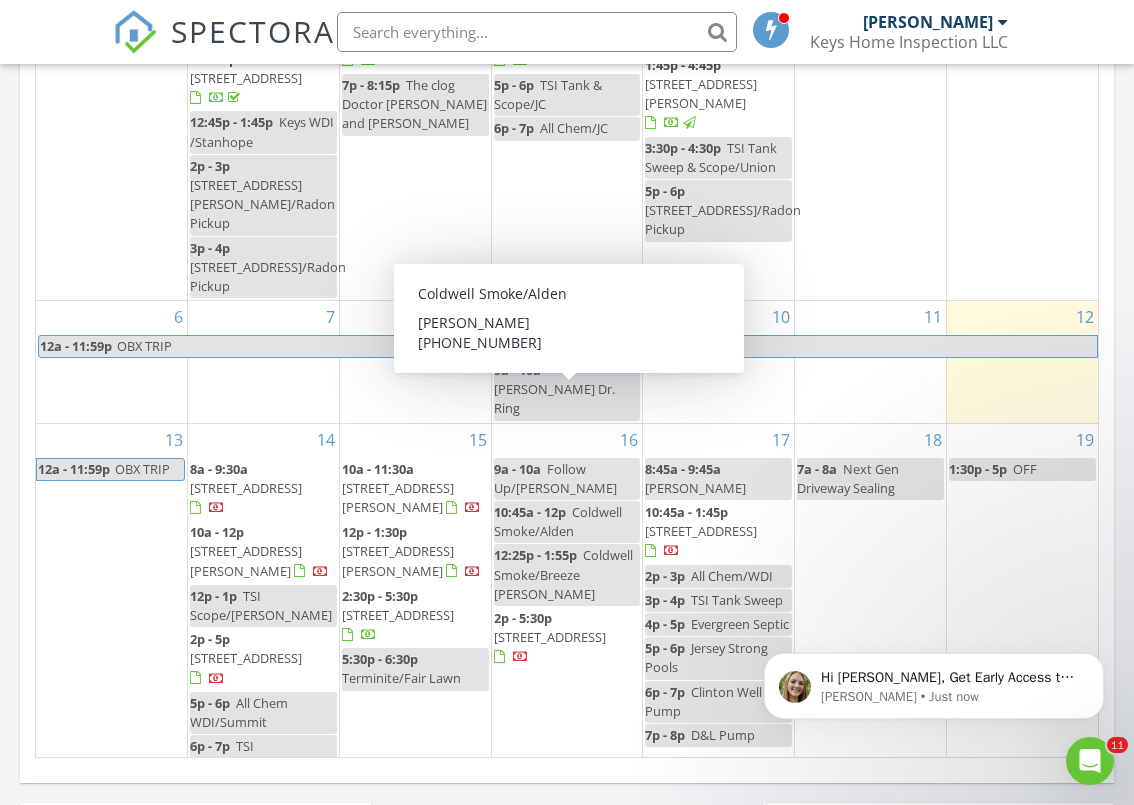 click on "Coldwell Smoke/Alden" at bounding box center (558, 521) 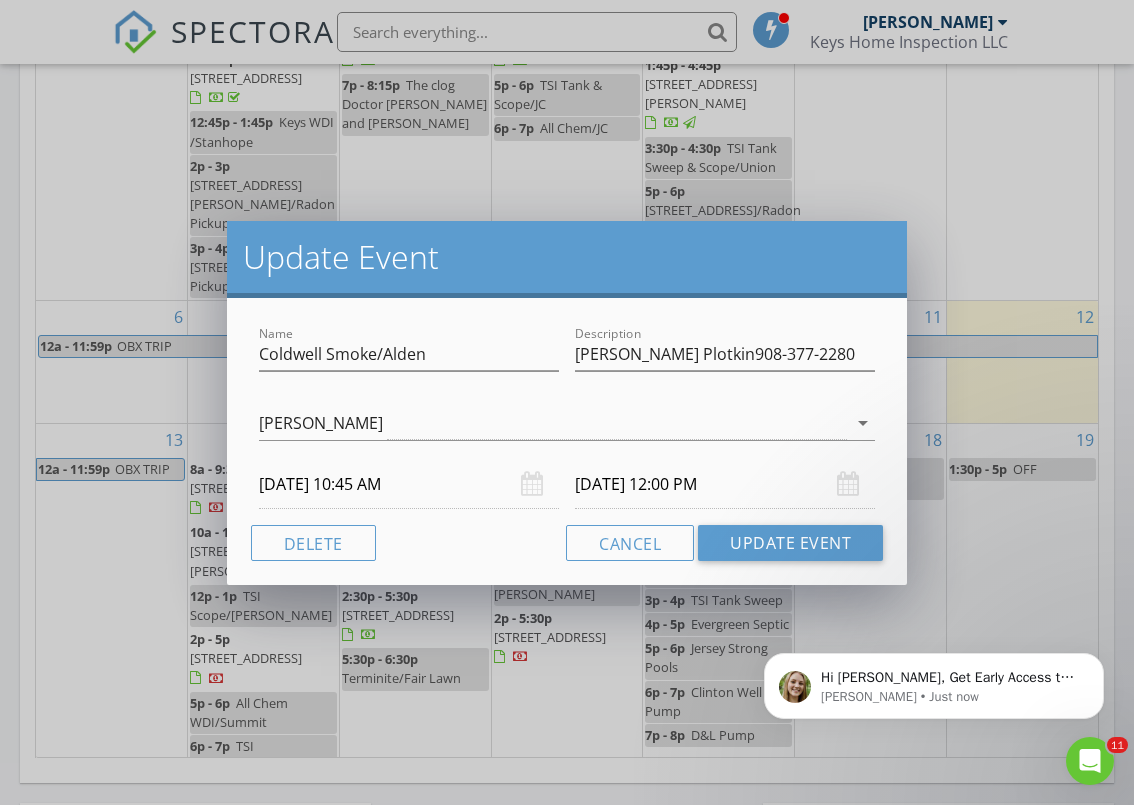click on "07/16/2025 10:45 AM" at bounding box center (409, 484) 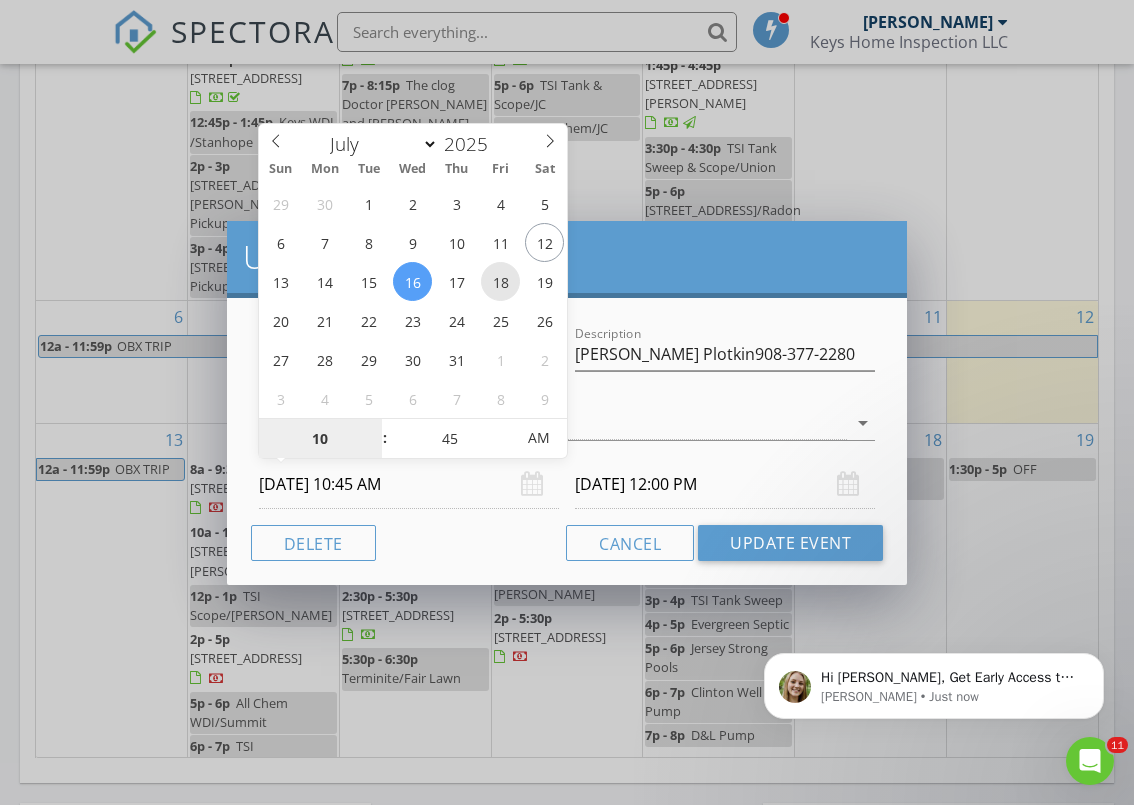 type on "Shawn Plotkin908-377-2280" 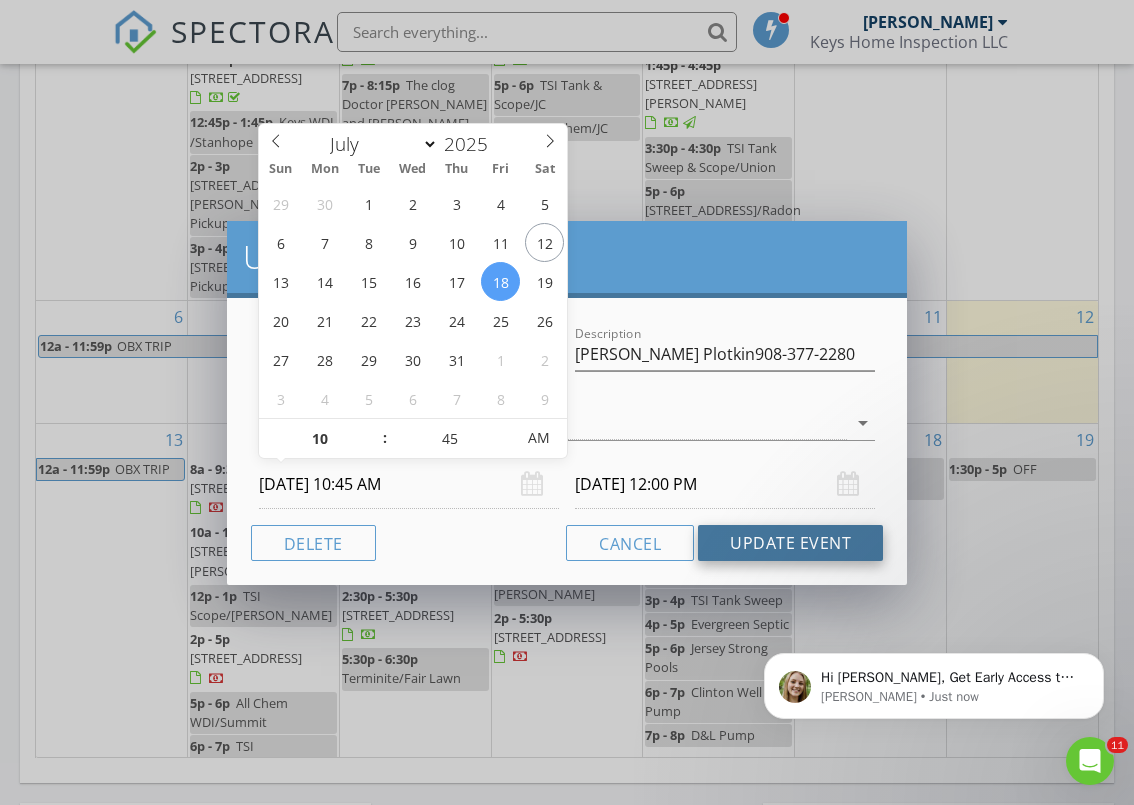 click on "Update Event" at bounding box center (790, 543) 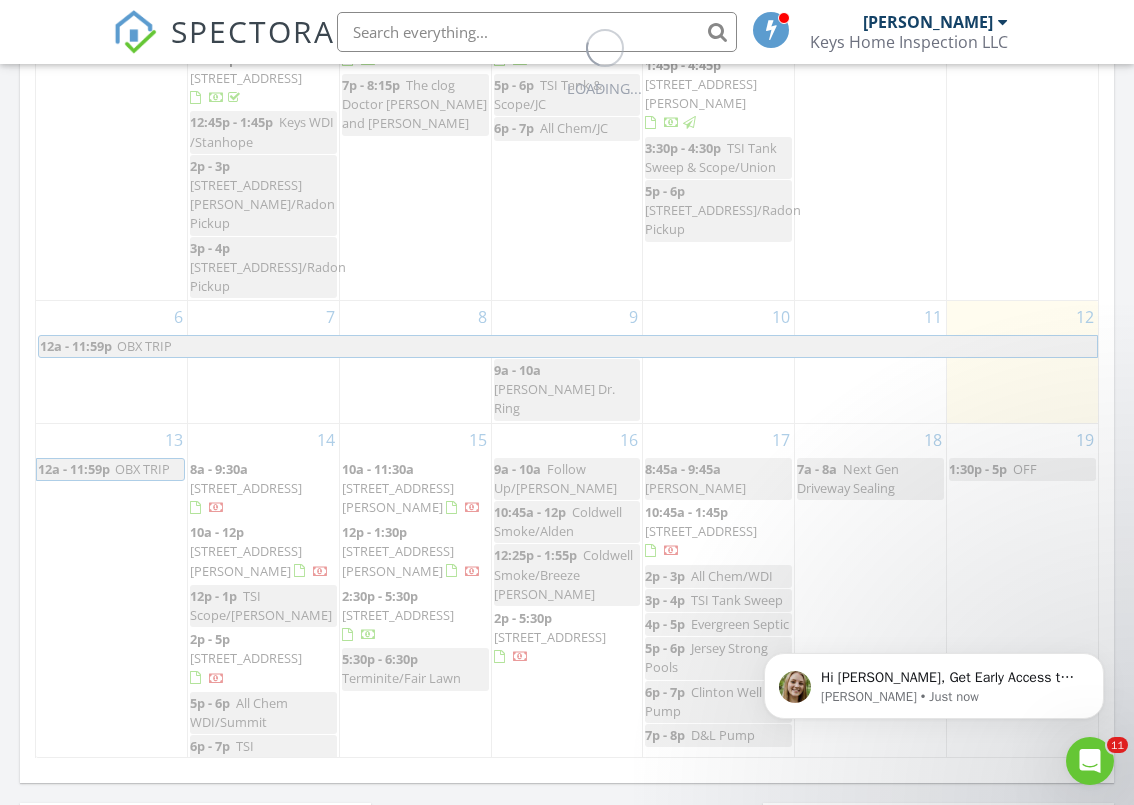 scroll, scrollTop: 0, scrollLeft: 0, axis: both 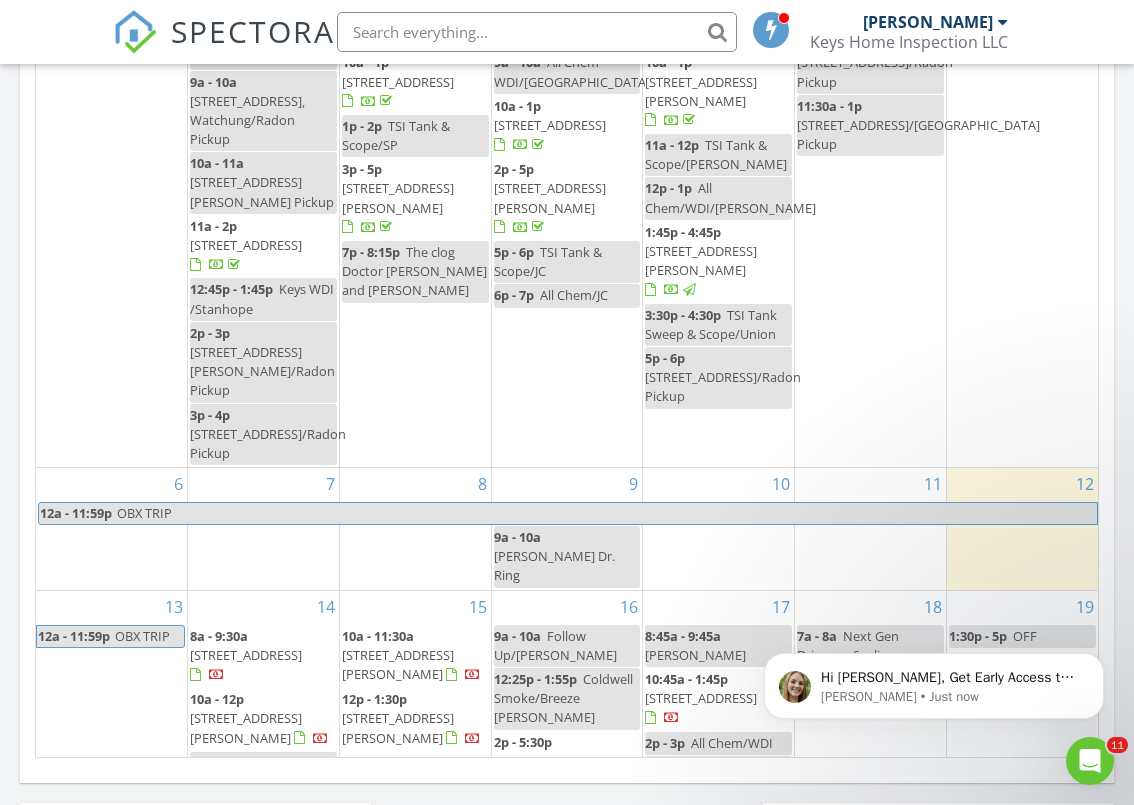click on "12:25p - 1:55p
Coldwell Smoke/Breeze Knoll" at bounding box center [567, 699] 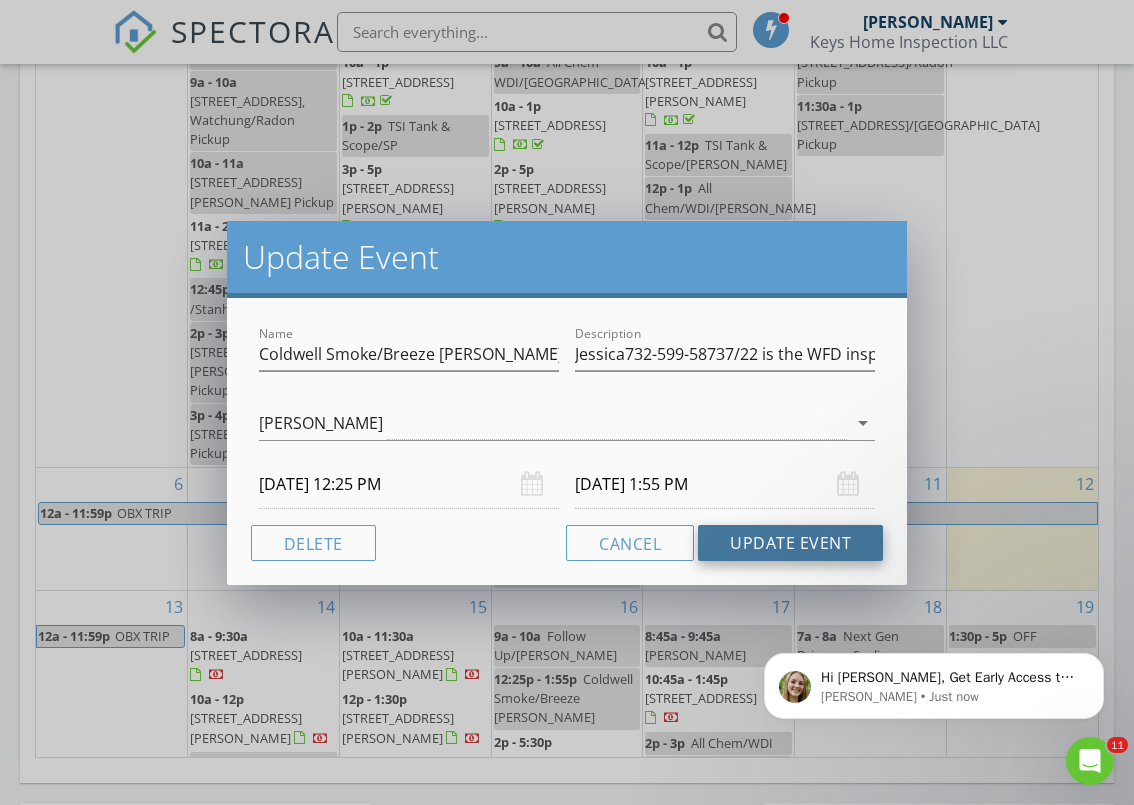 click on "Update Event" at bounding box center (790, 543) 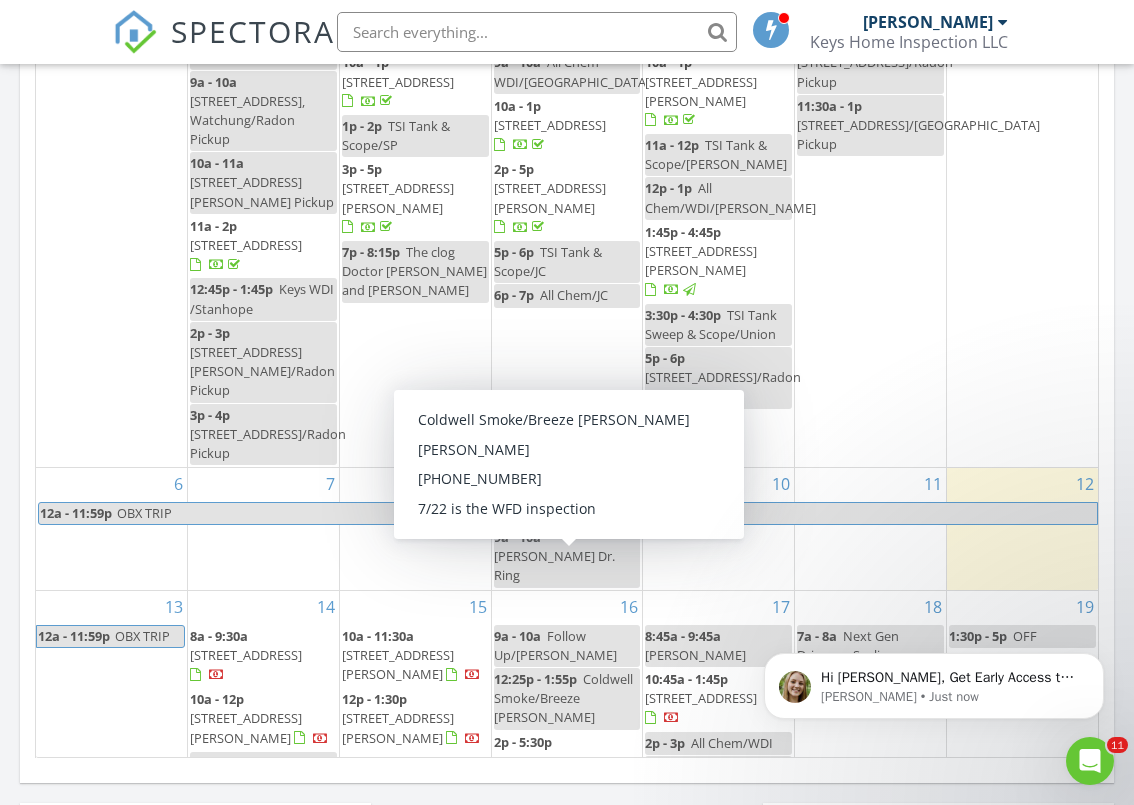 click on "Coldwell Smoke/Breeze Knoll" at bounding box center [563, 698] 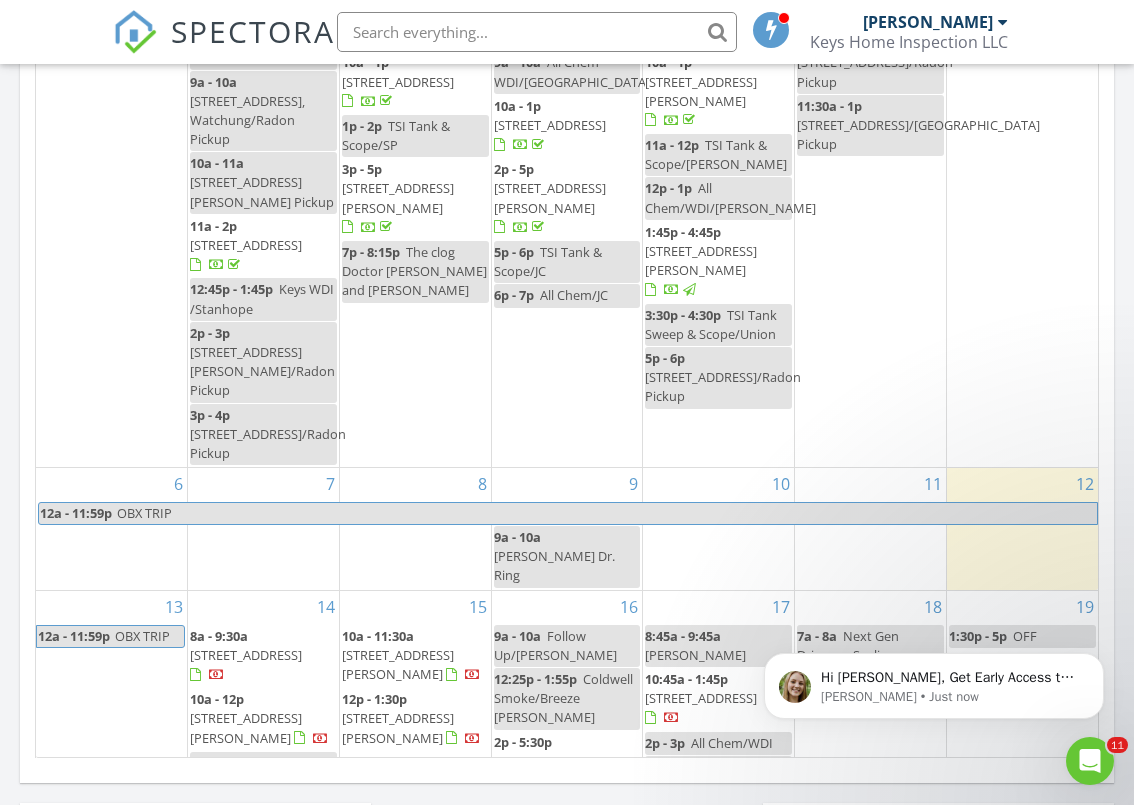 select on "6" 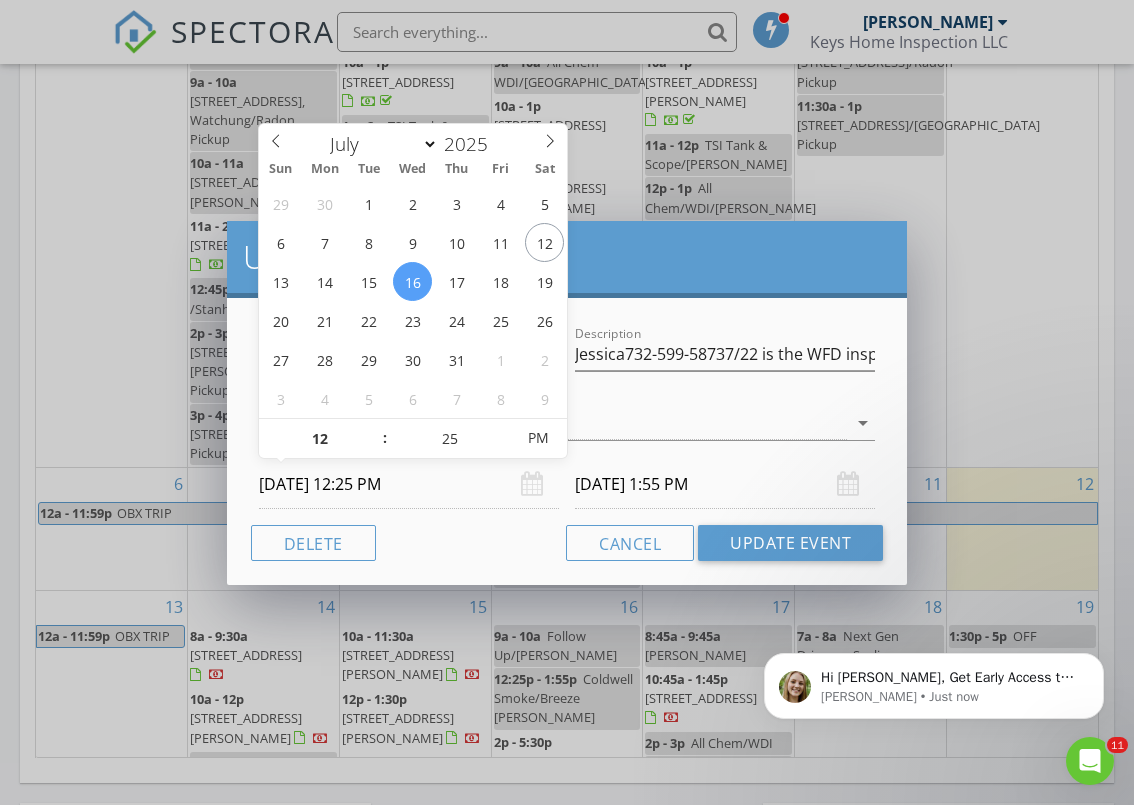 click on "07/16/2025 12:25 PM" at bounding box center [409, 484] 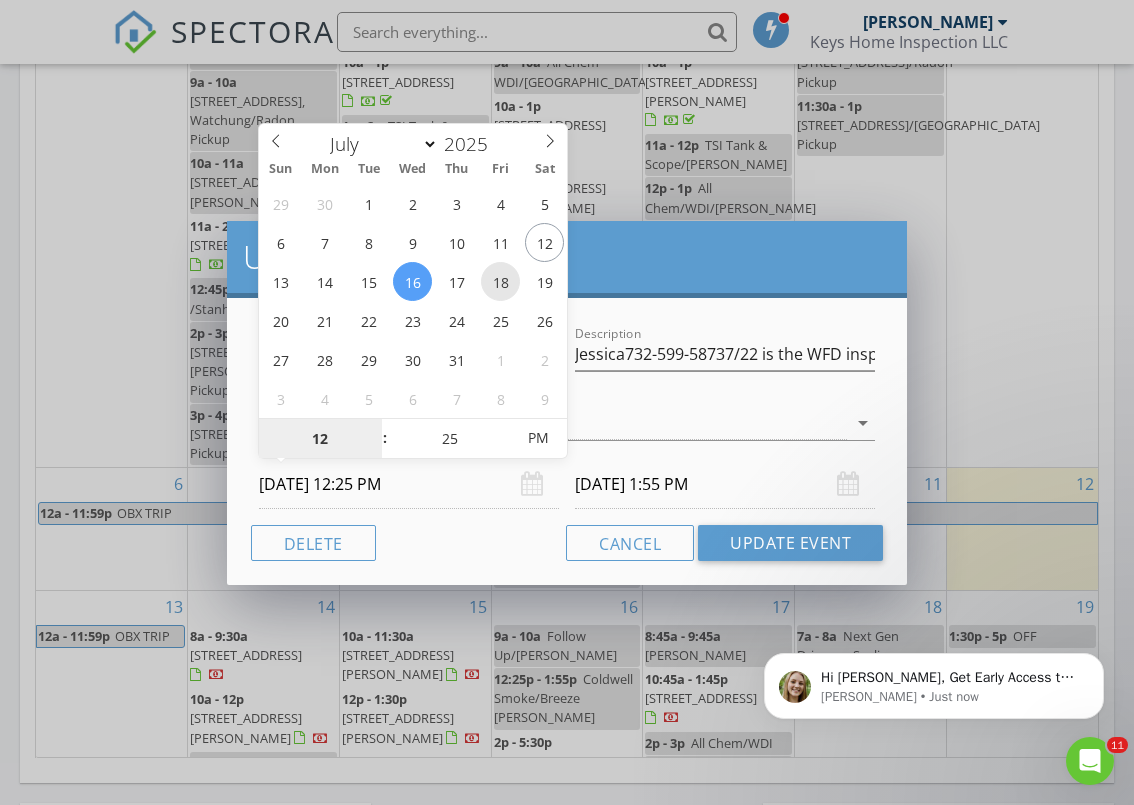 type on "Jessica732-599-58737/22 is the WFD inspection" 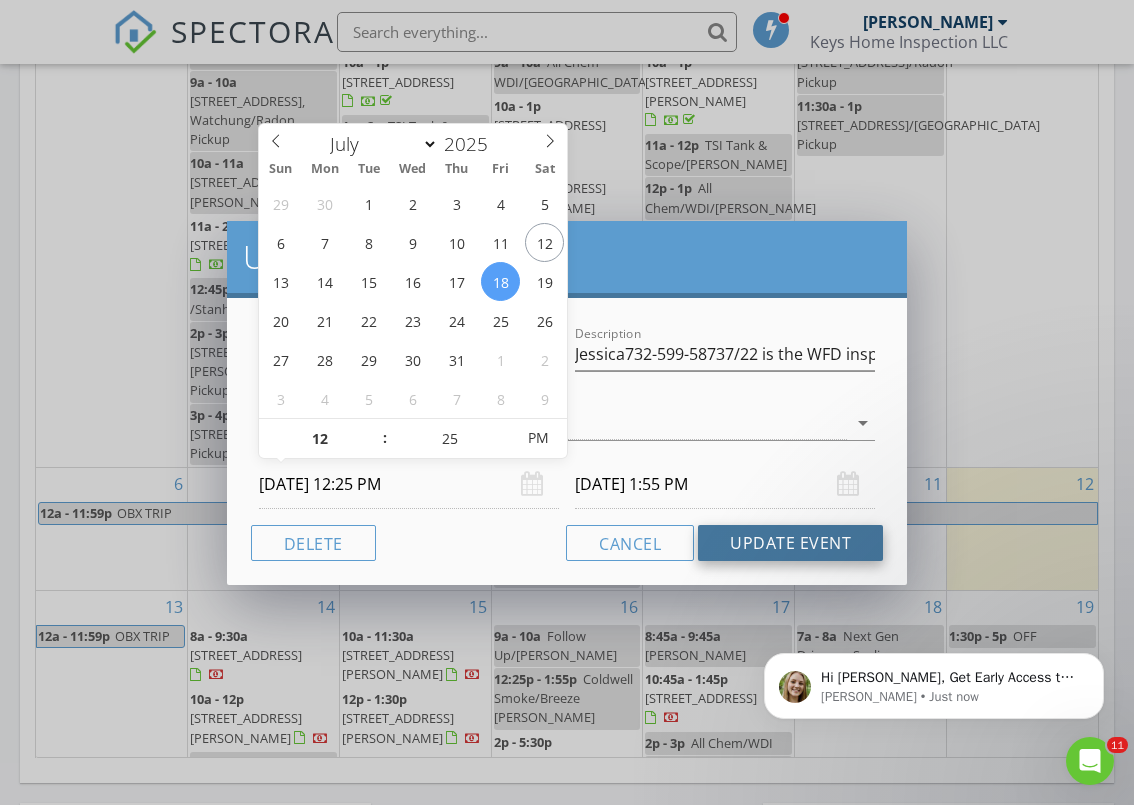 click on "Update Event" at bounding box center [790, 543] 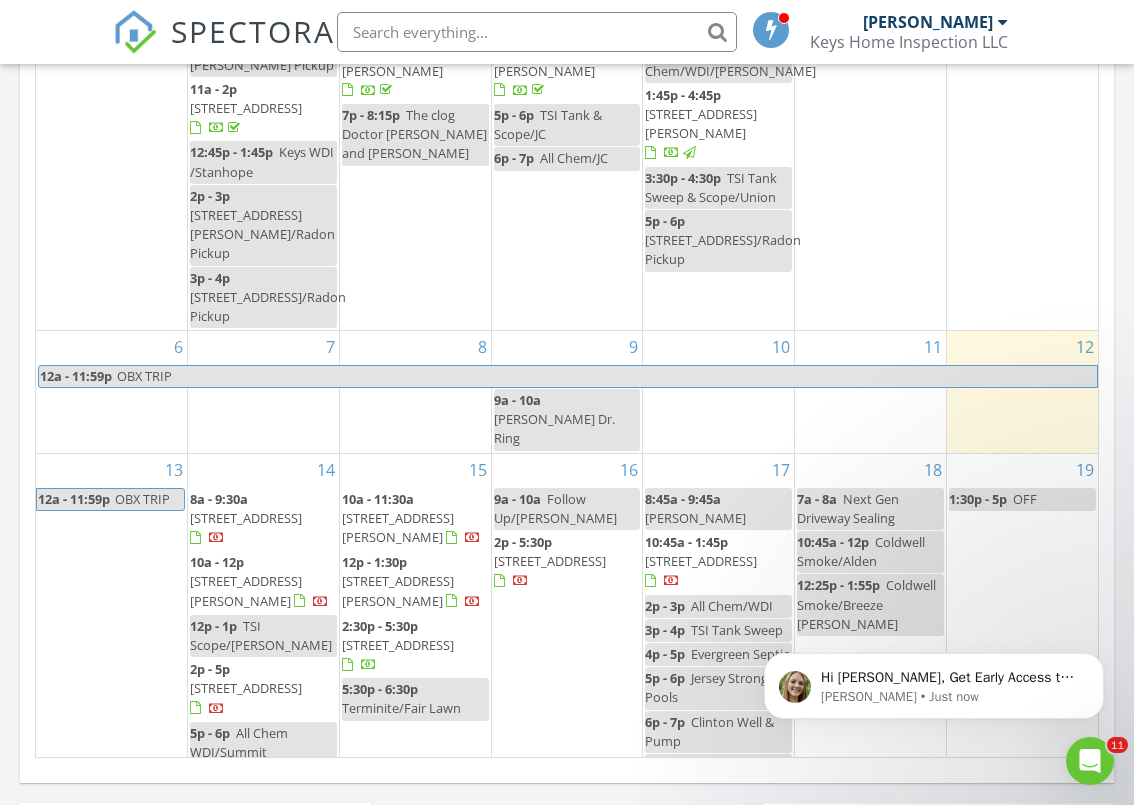 scroll, scrollTop: 145, scrollLeft: 0, axis: vertical 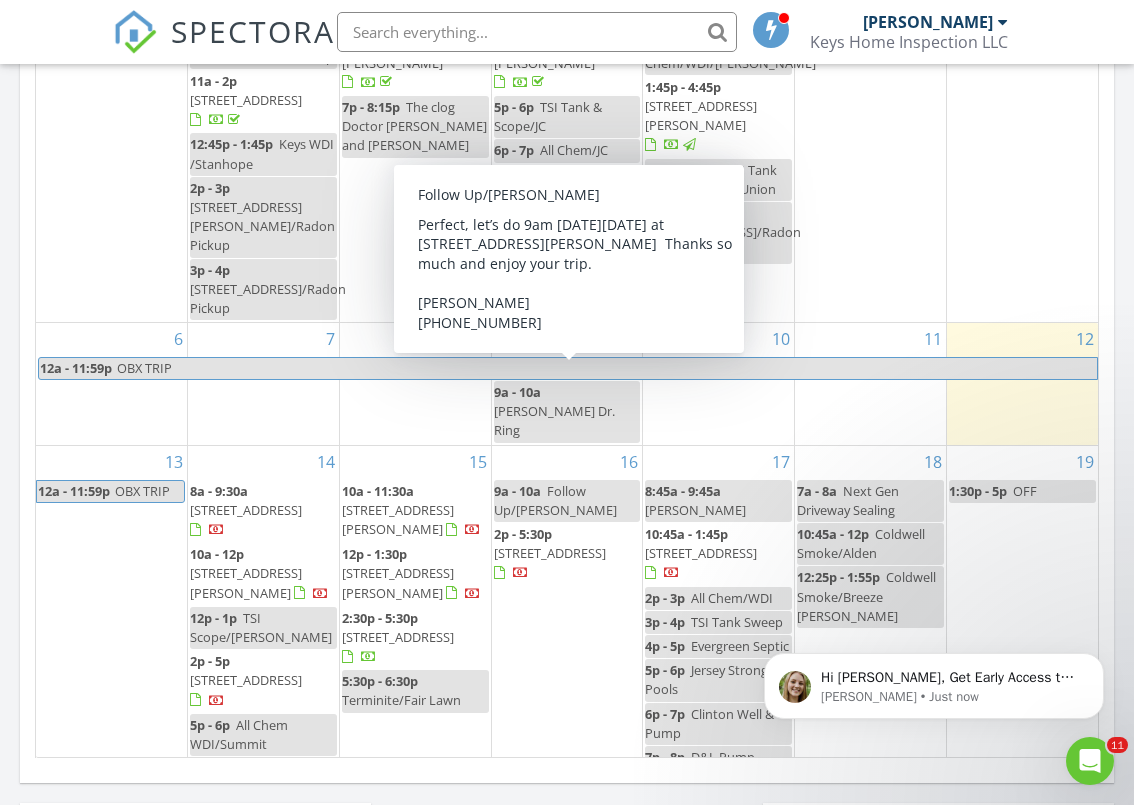 click on "Follow Up/Alex Bratman" at bounding box center [555, 500] 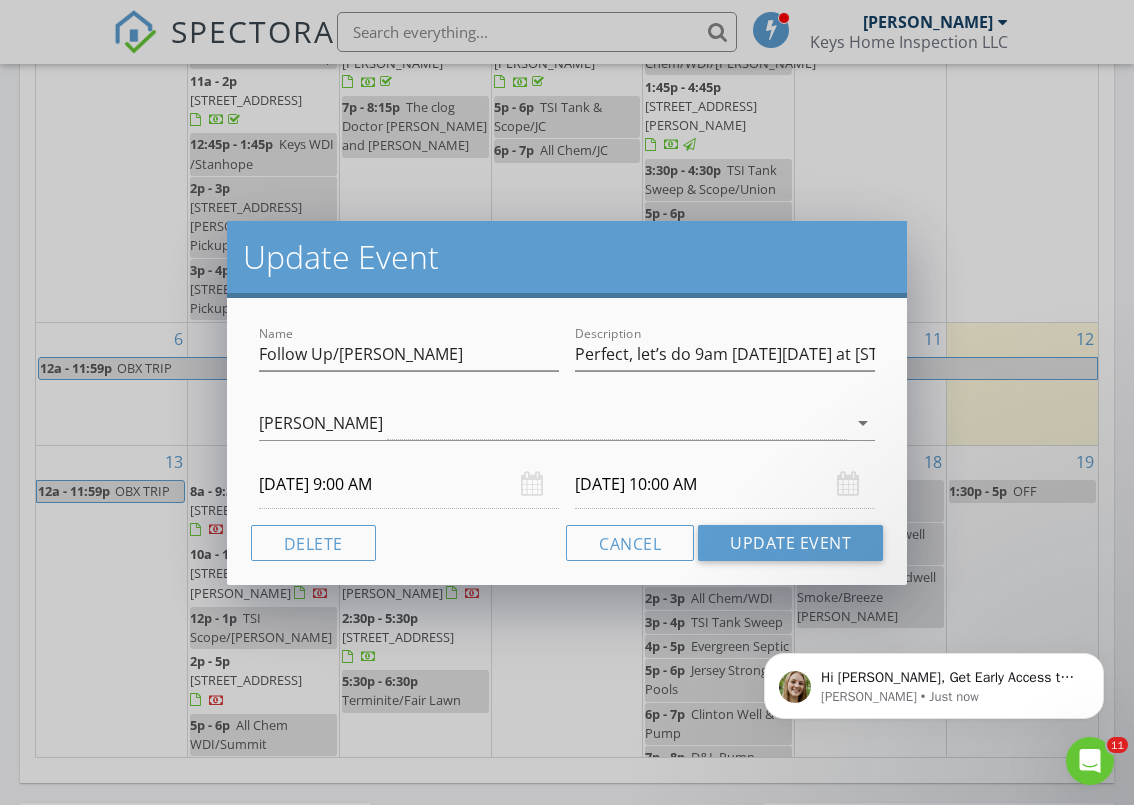 click on "07/16/2025 9:00 AM" at bounding box center (409, 484) 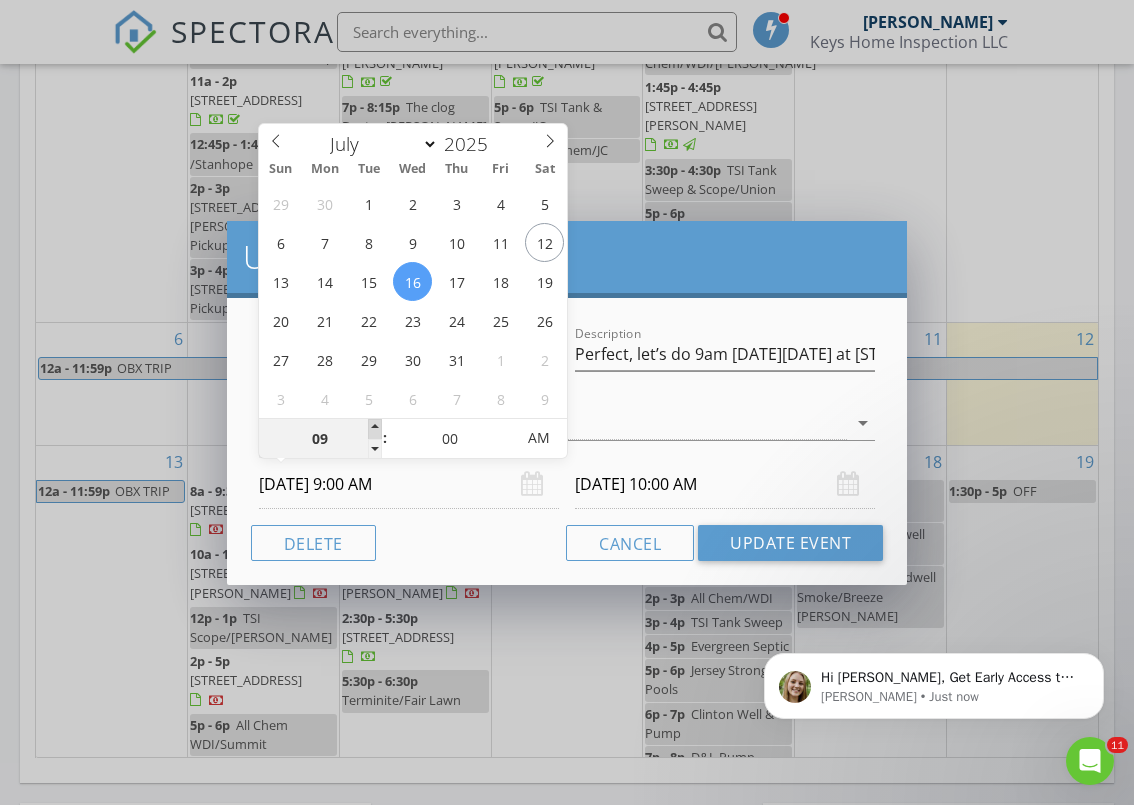 type on "10" 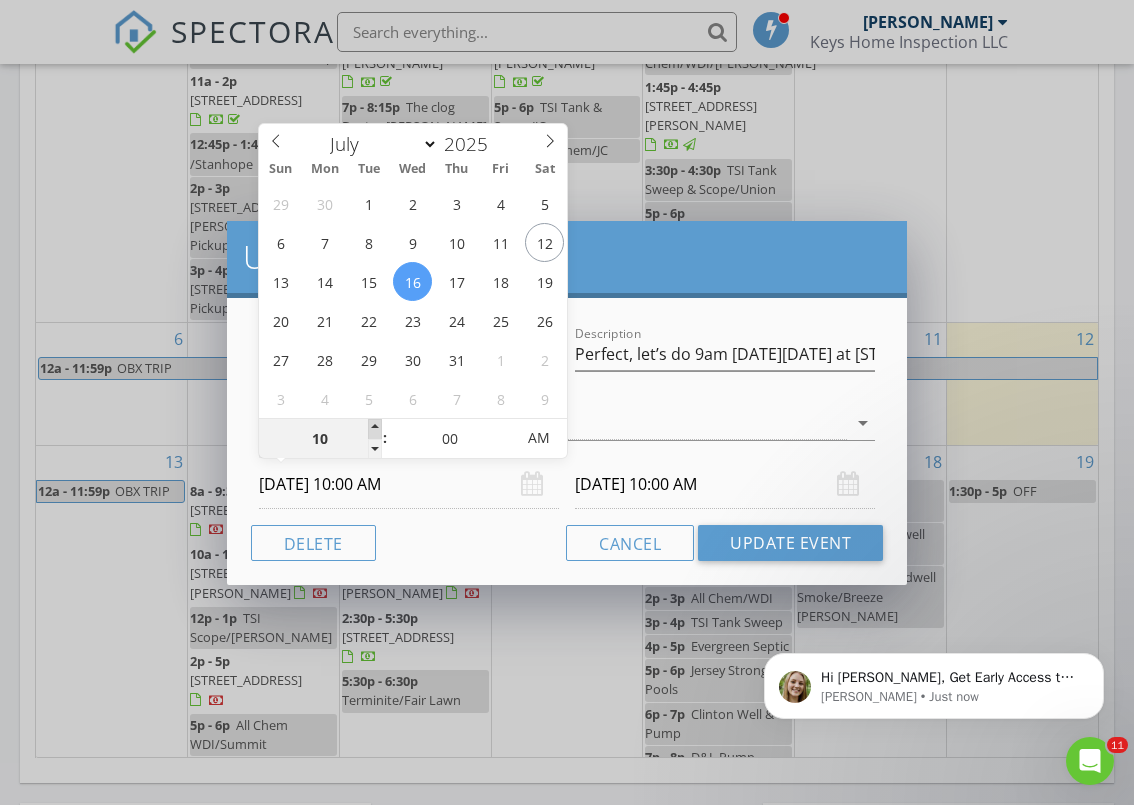 click at bounding box center [375, 429] 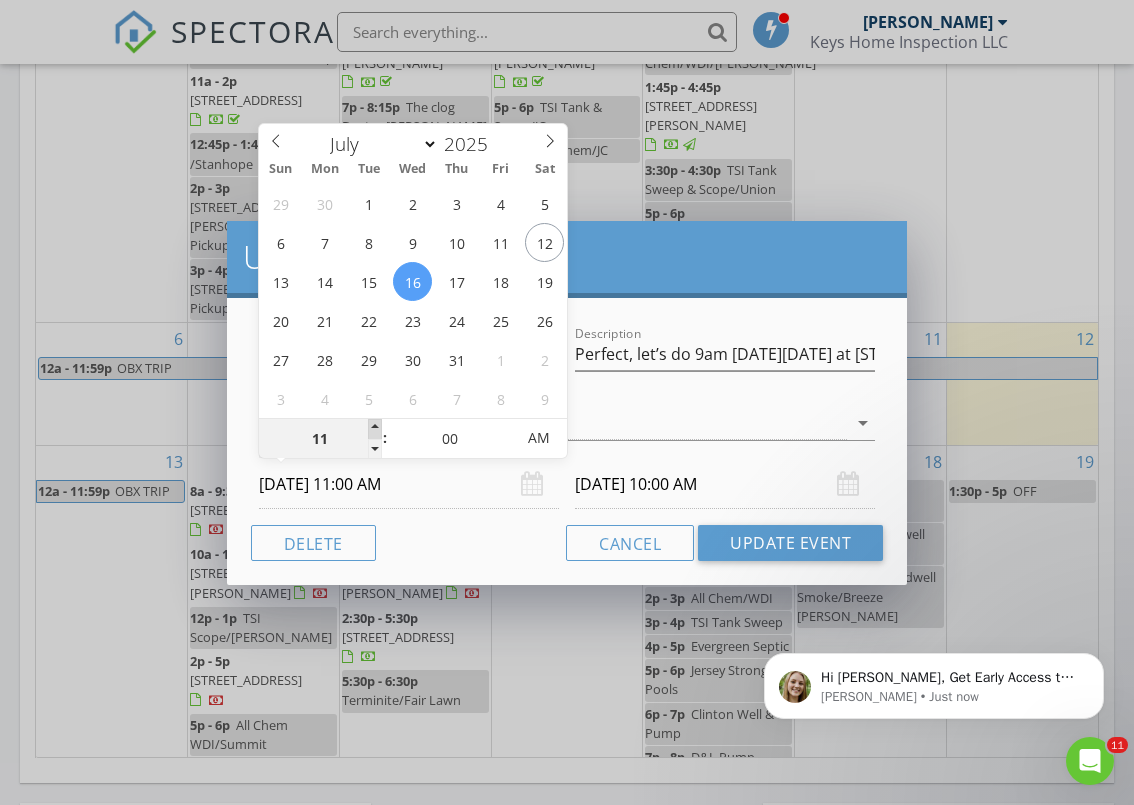 click at bounding box center (375, 429) 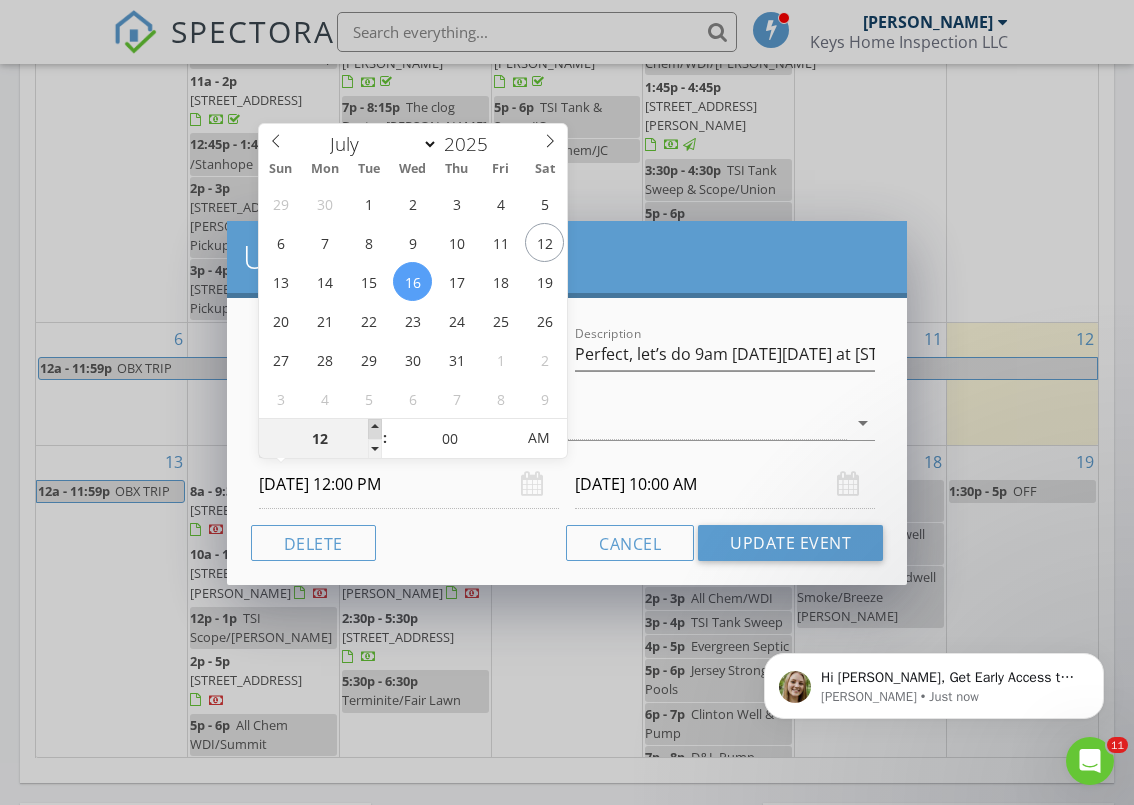 click at bounding box center [375, 429] 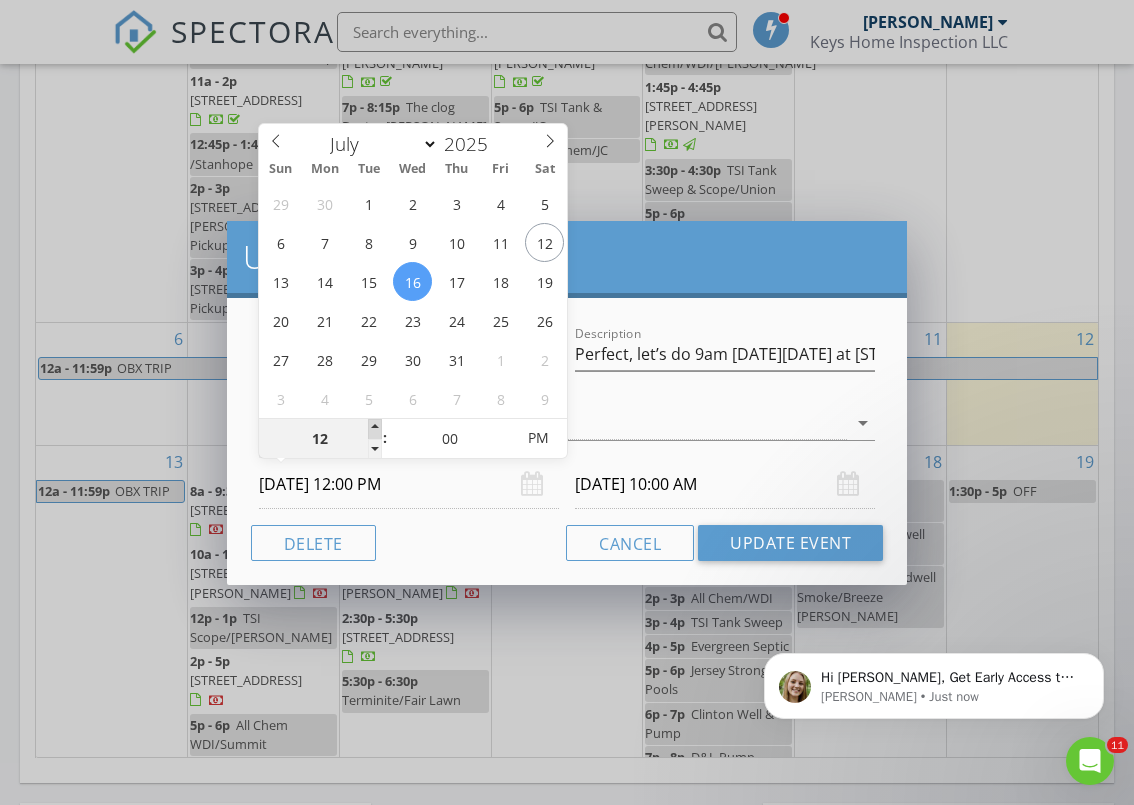 type on "01" 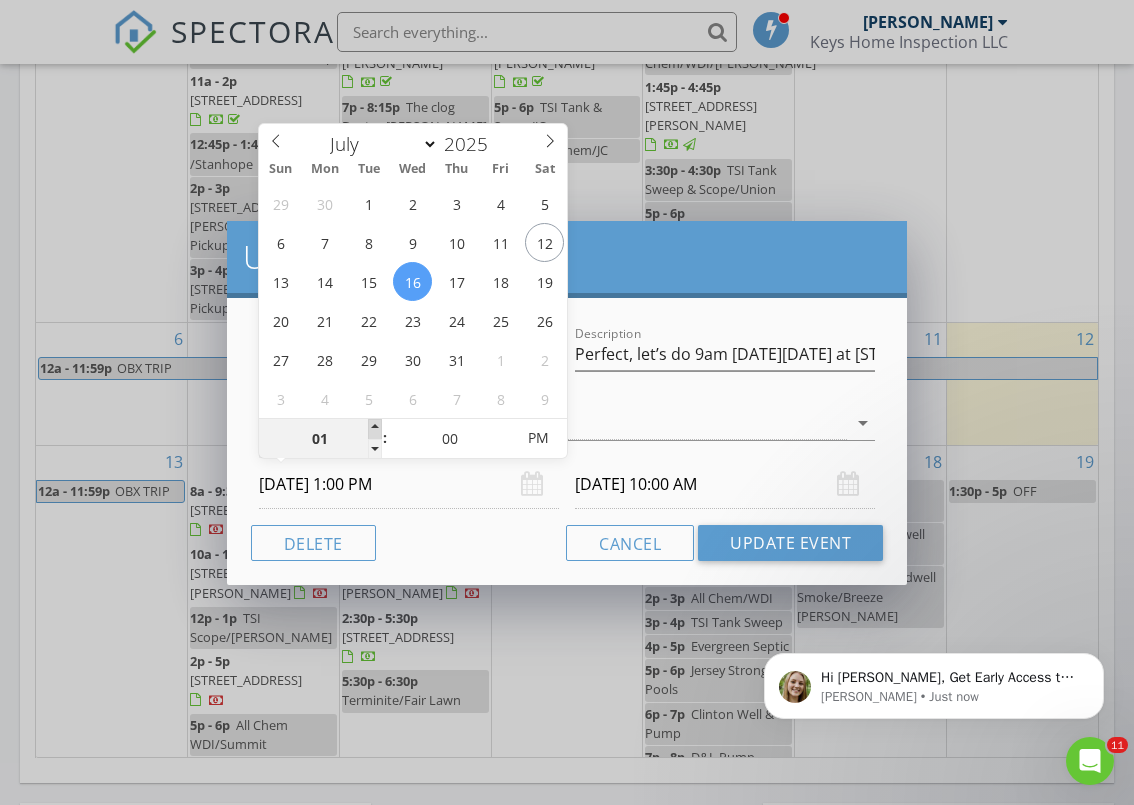 click at bounding box center [375, 429] 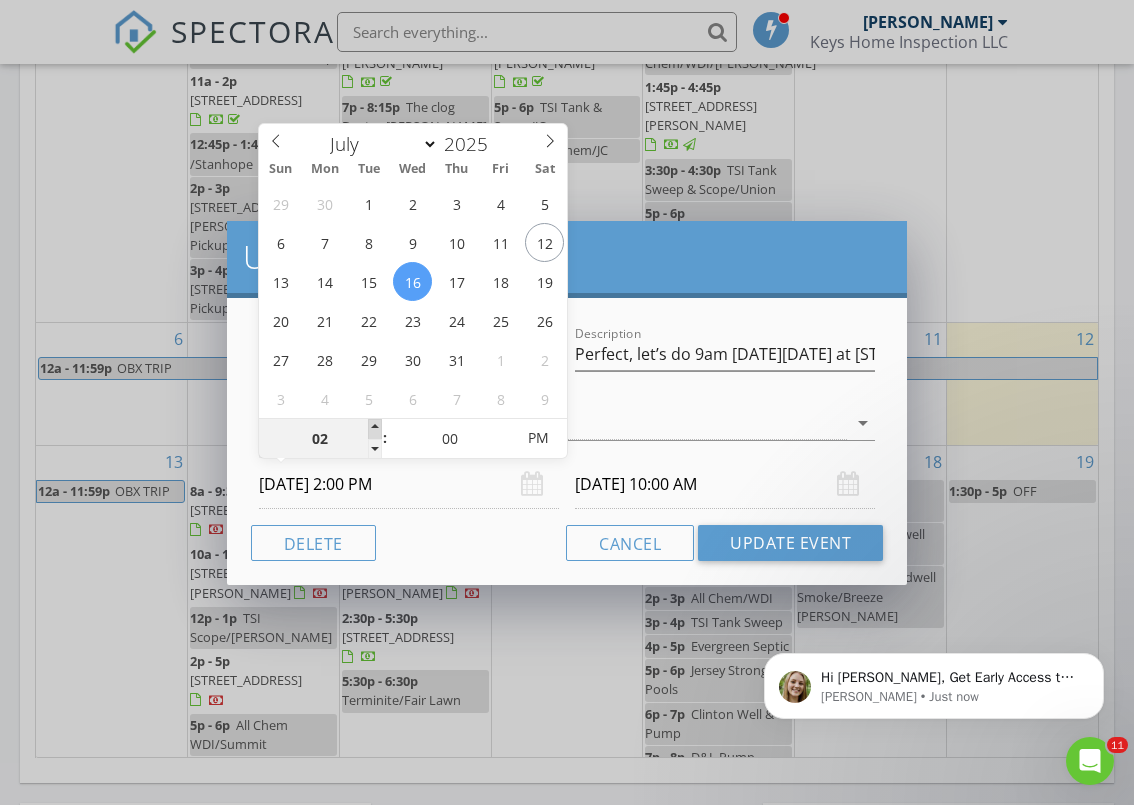 click at bounding box center [375, 429] 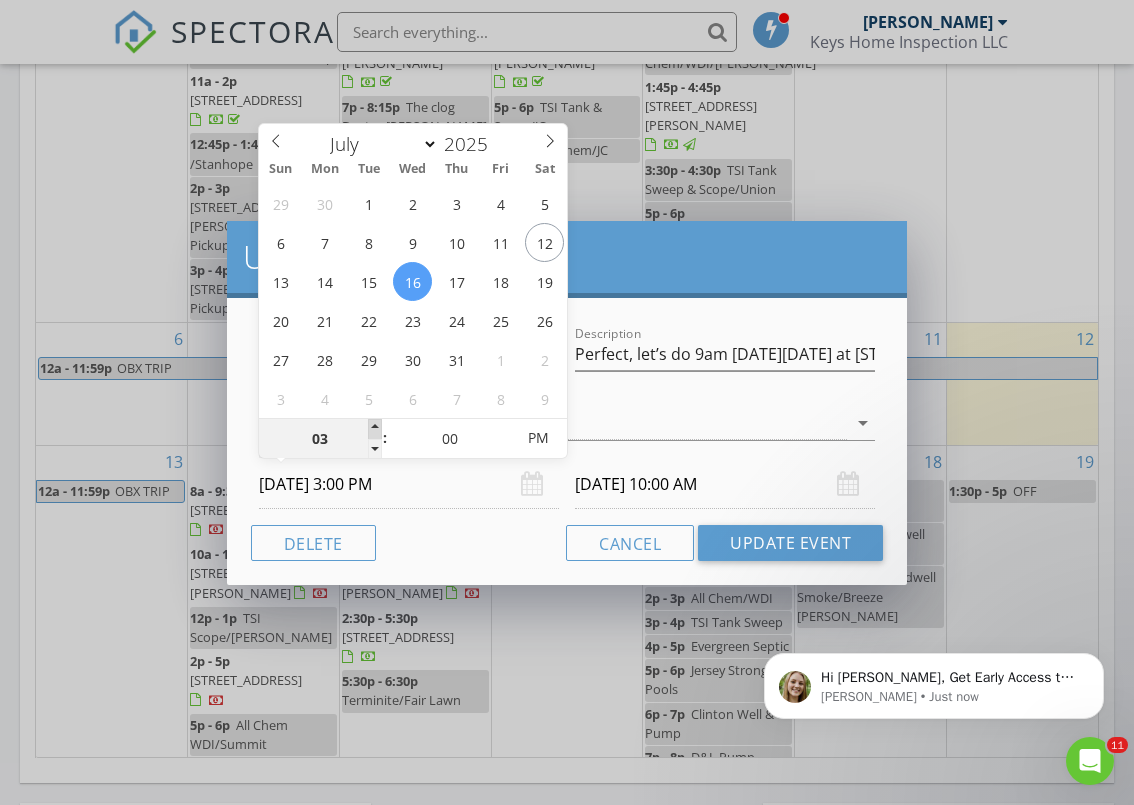 click at bounding box center (375, 429) 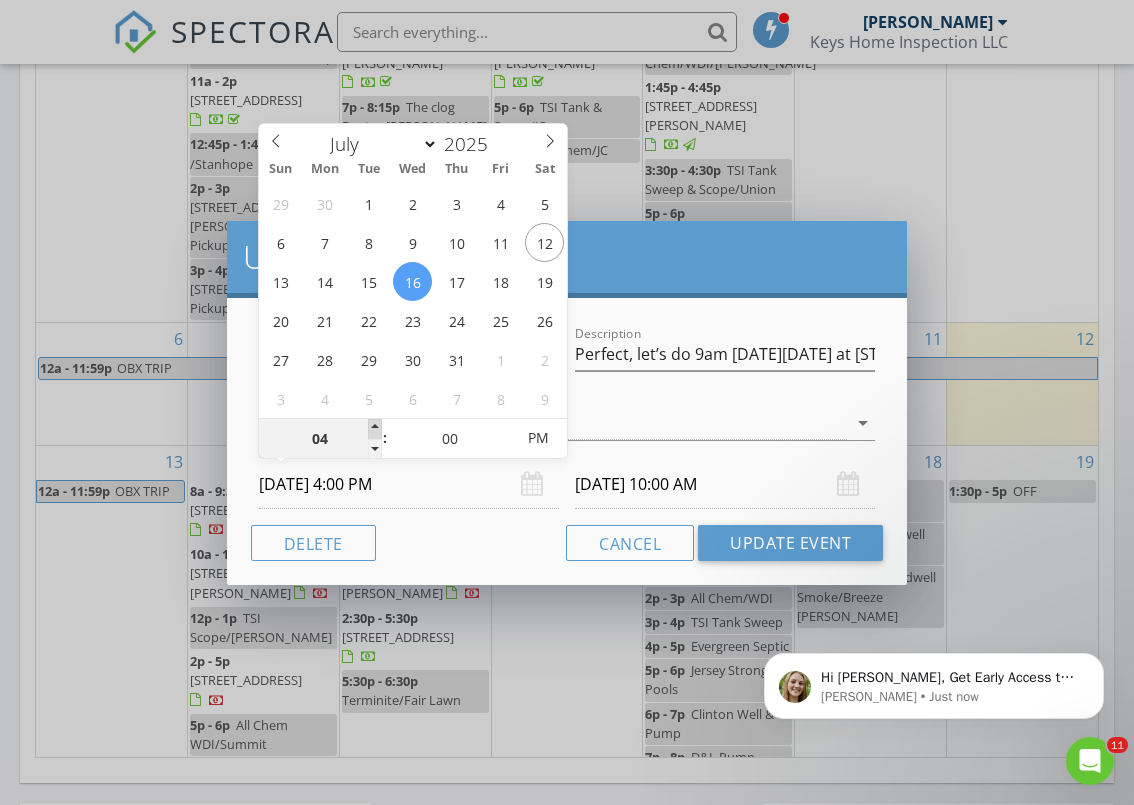 click at bounding box center (375, 429) 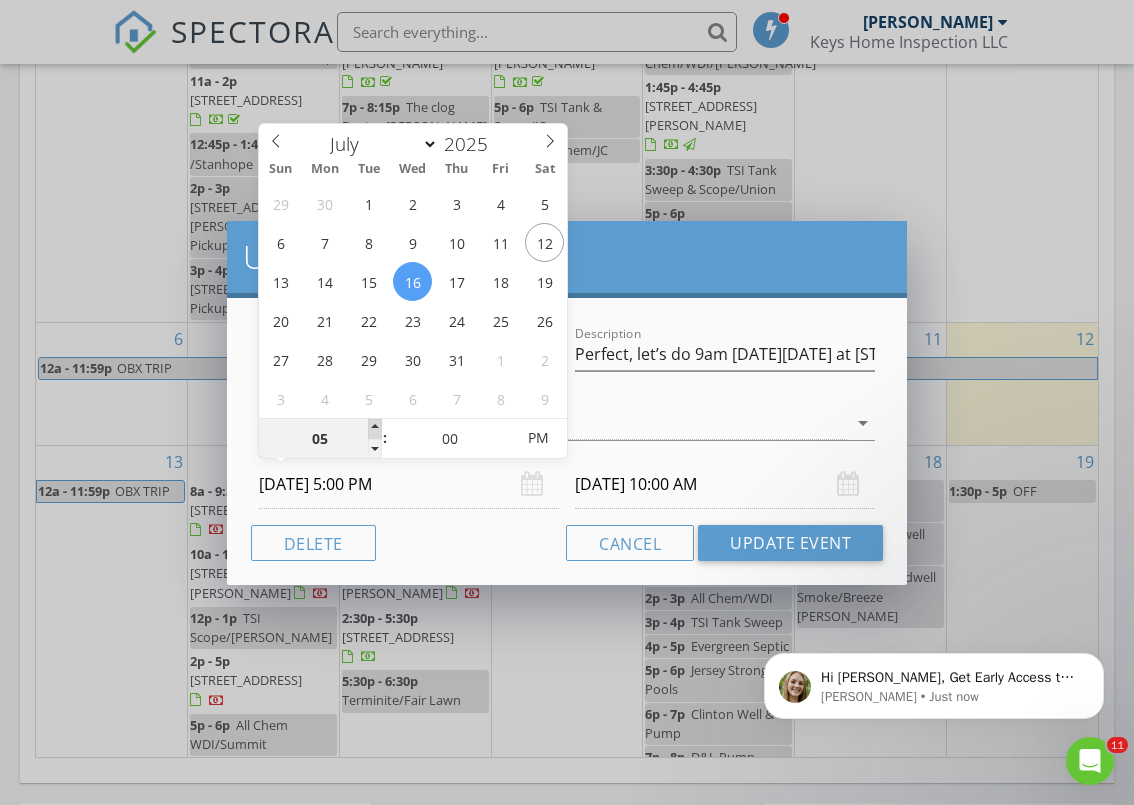 click at bounding box center (375, 429) 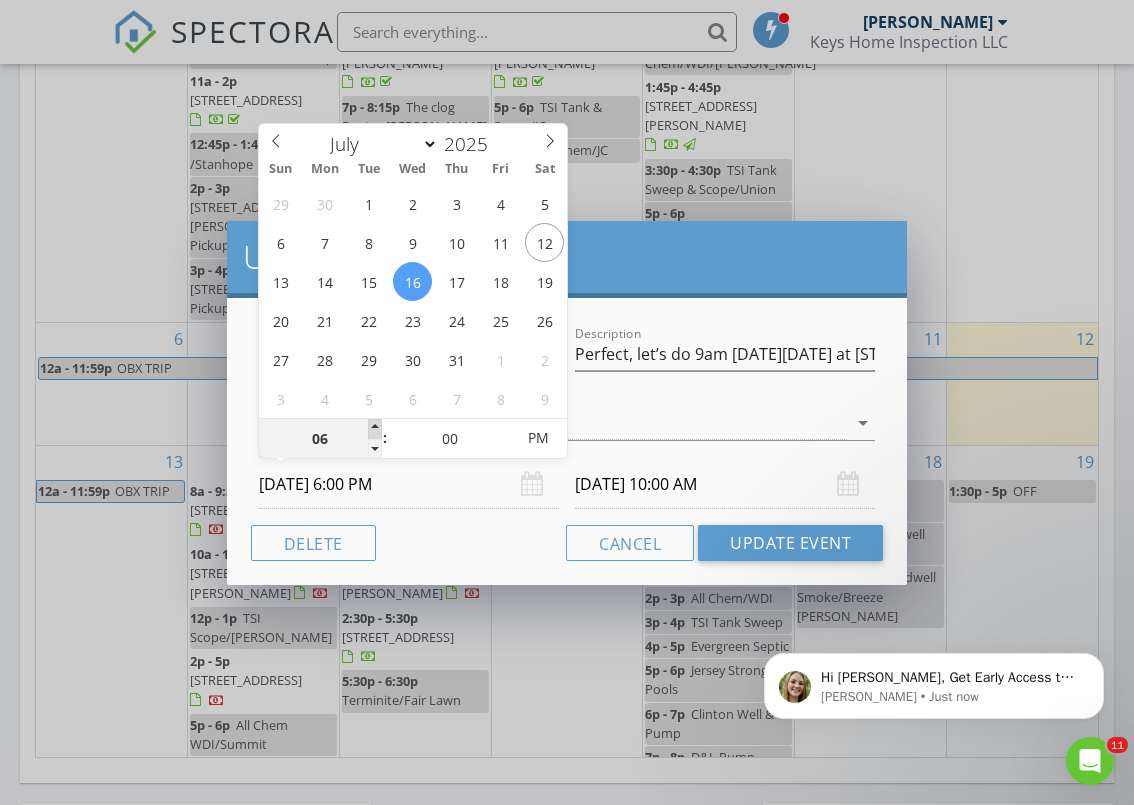 click at bounding box center [375, 429] 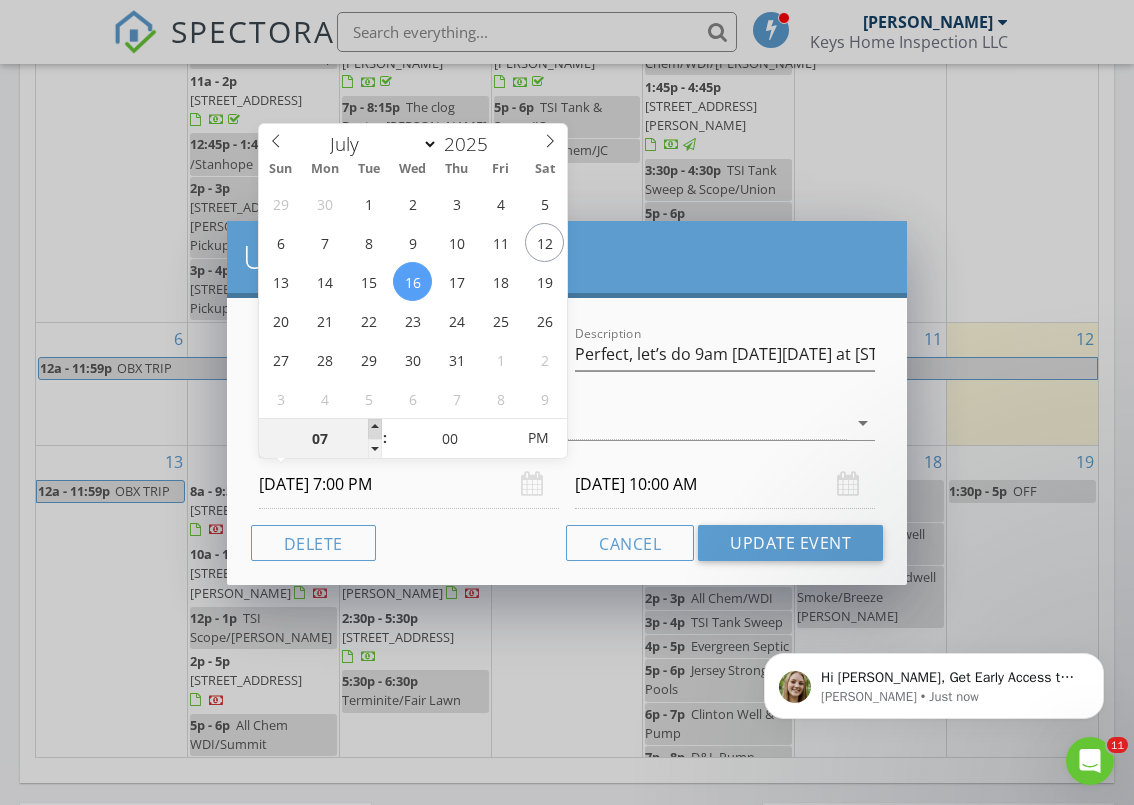 click at bounding box center (375, 429) 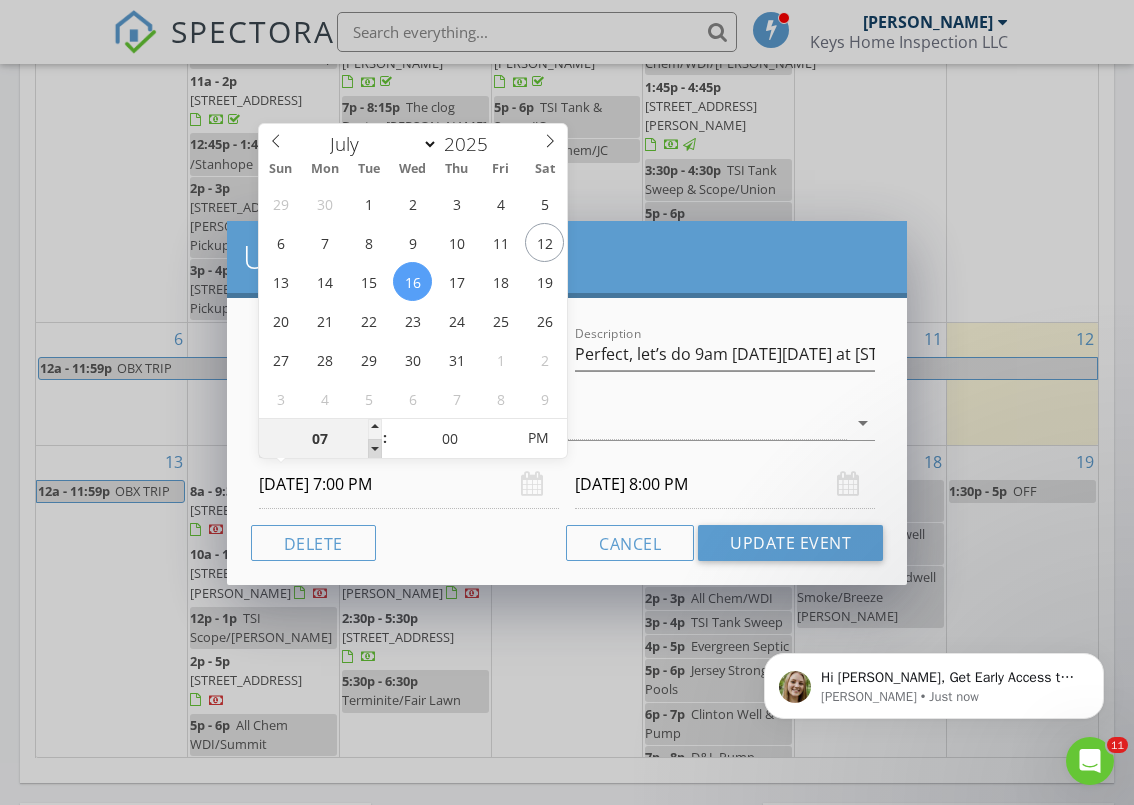 type on "06" 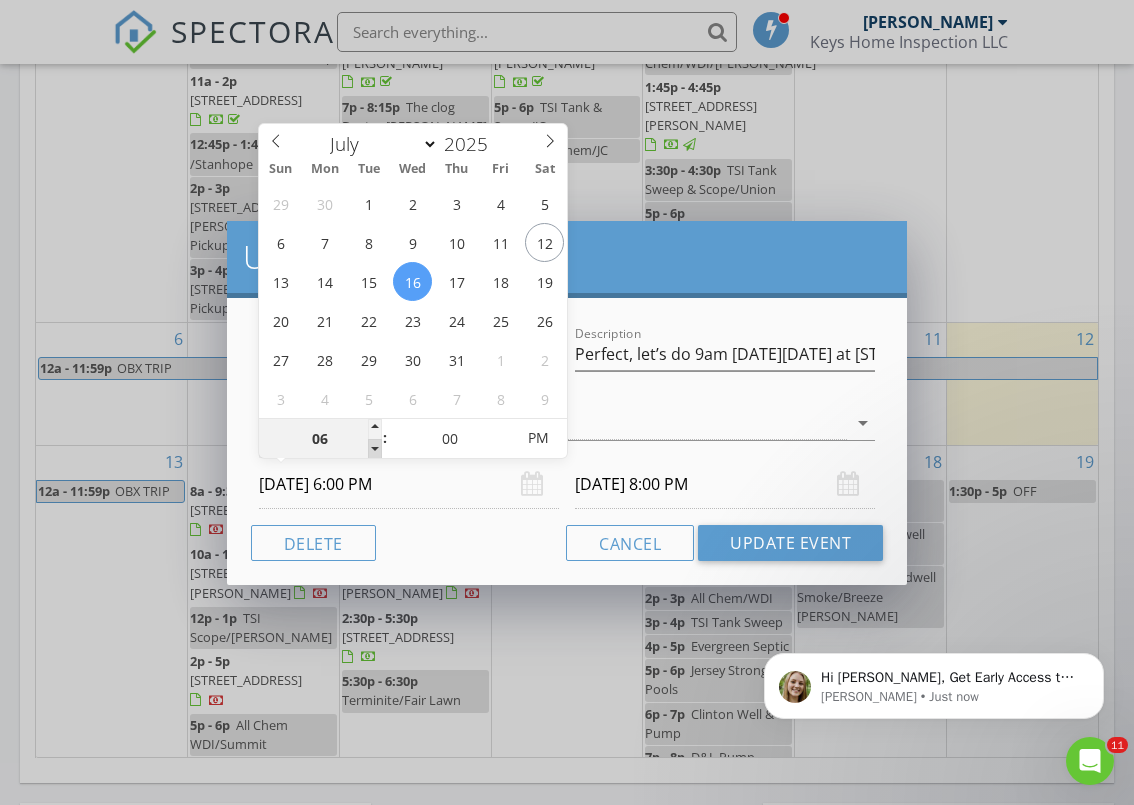 click at bounding box center (375, 449) 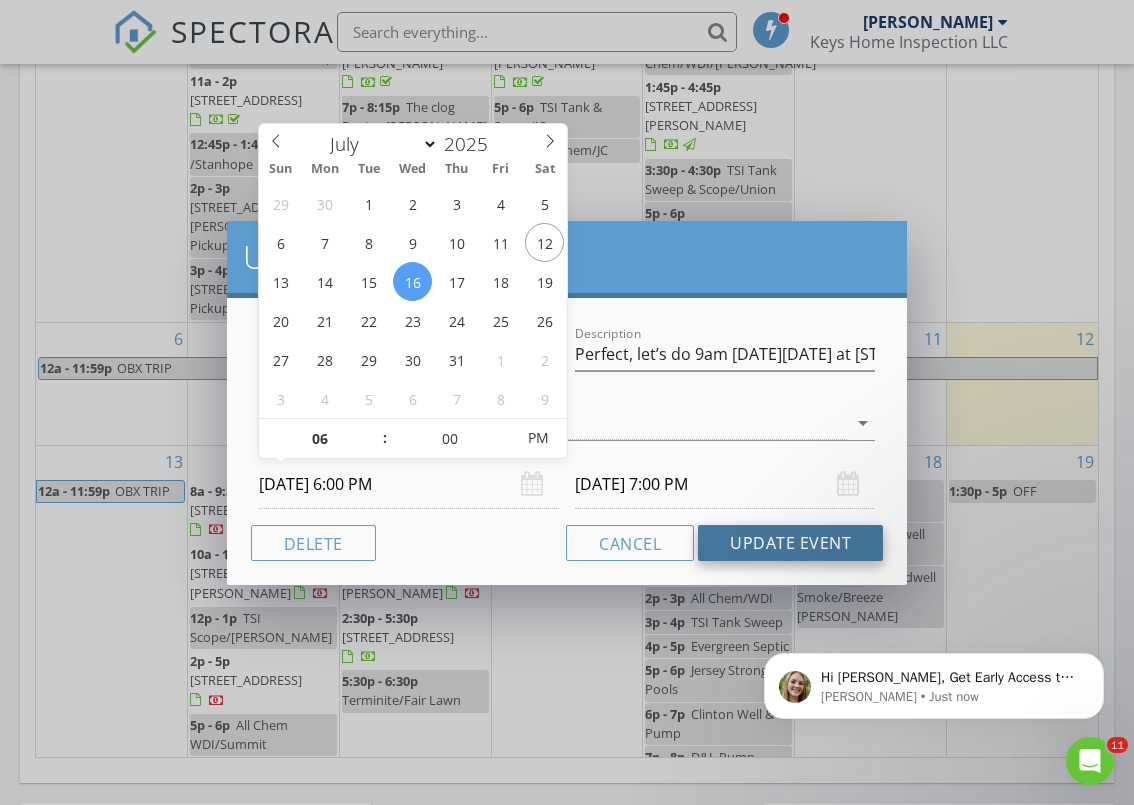 click on "Update Event" at bounding box center [790, 543] 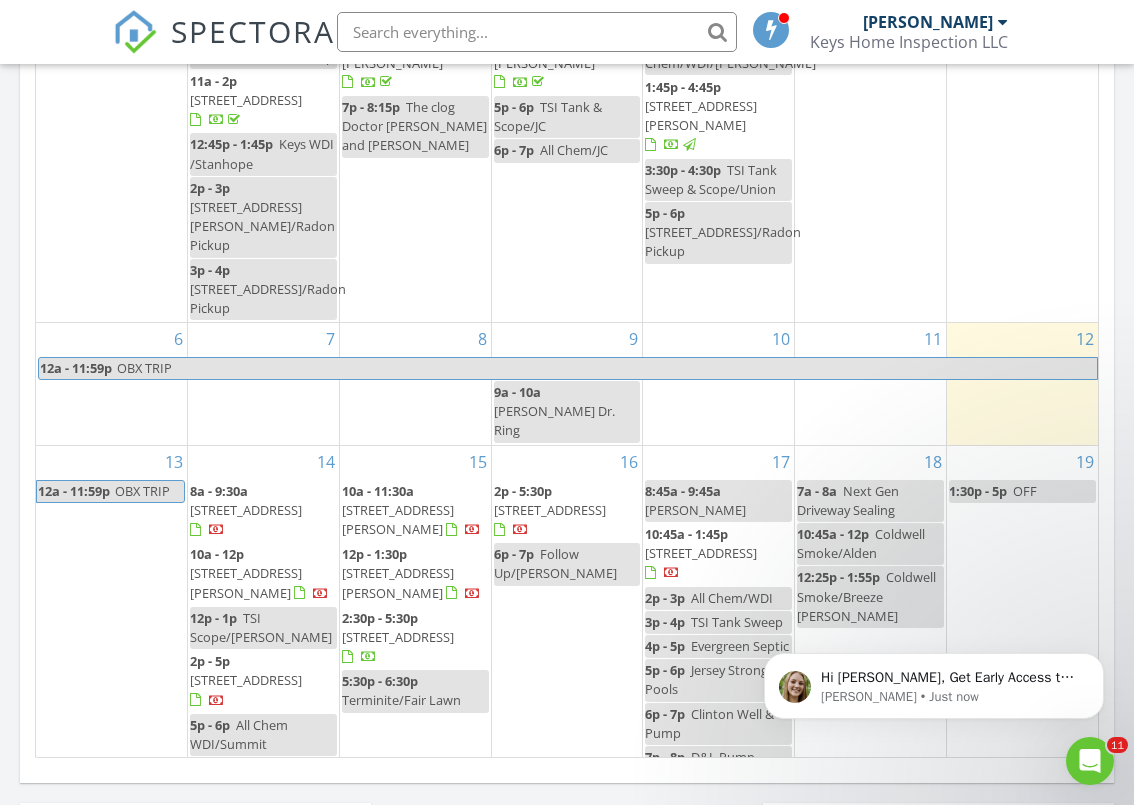 scroll, scrollTop: 1262, scrollLeft: 0, axis: vertical 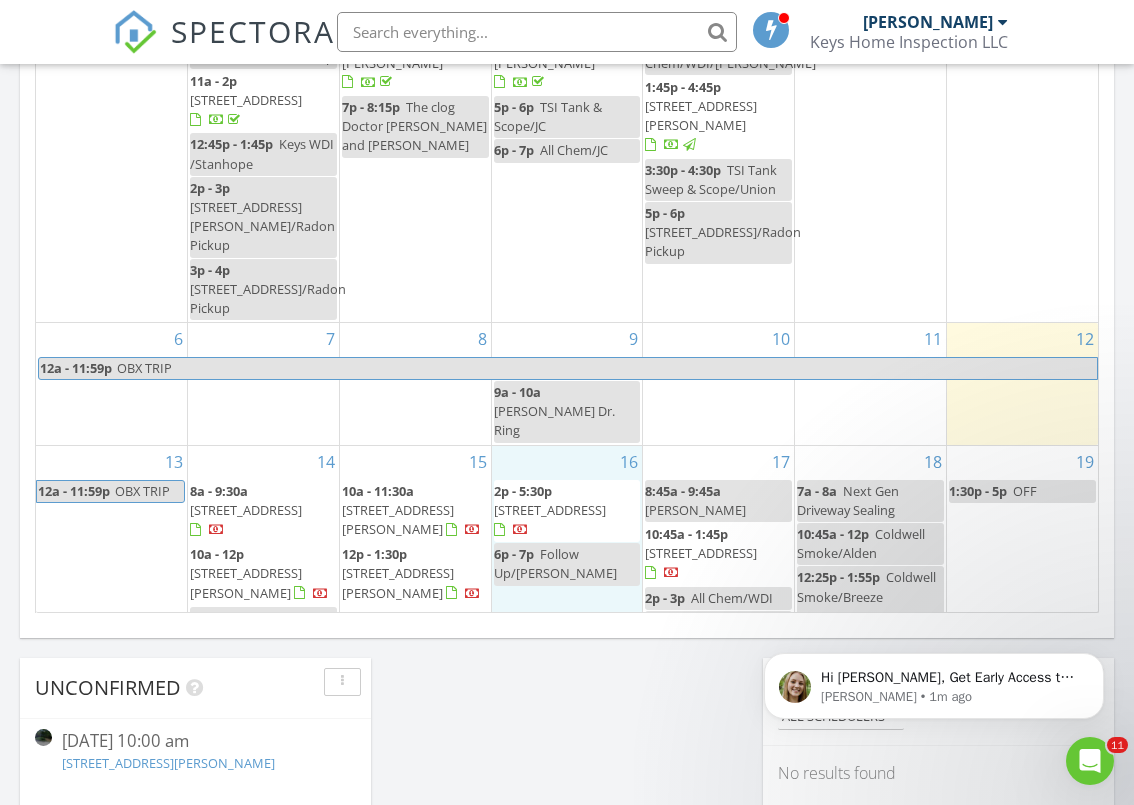 click on "16
2p - 5:30p
515 Parkview Ave, Westfield 07090
6p - 7p
Follow Up/Alex Bratman" at bounding box center [567, 624] 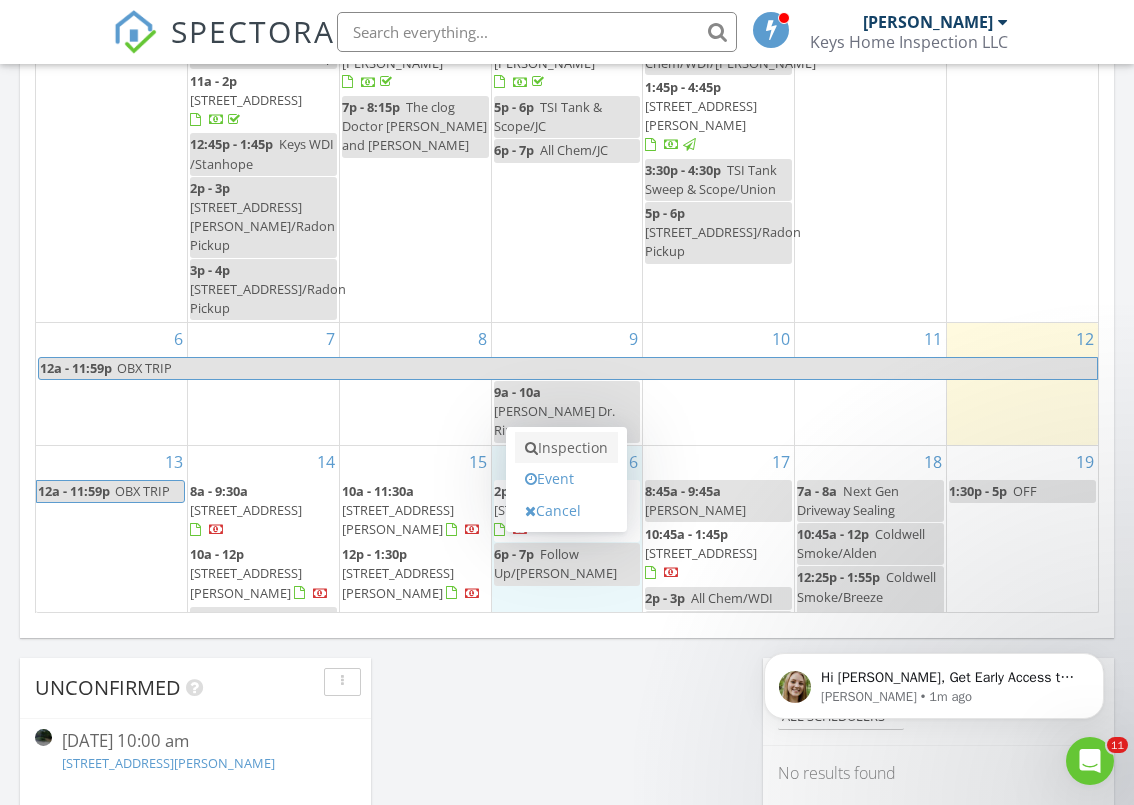 click on "Inspection" at bounding box center [566, 448] 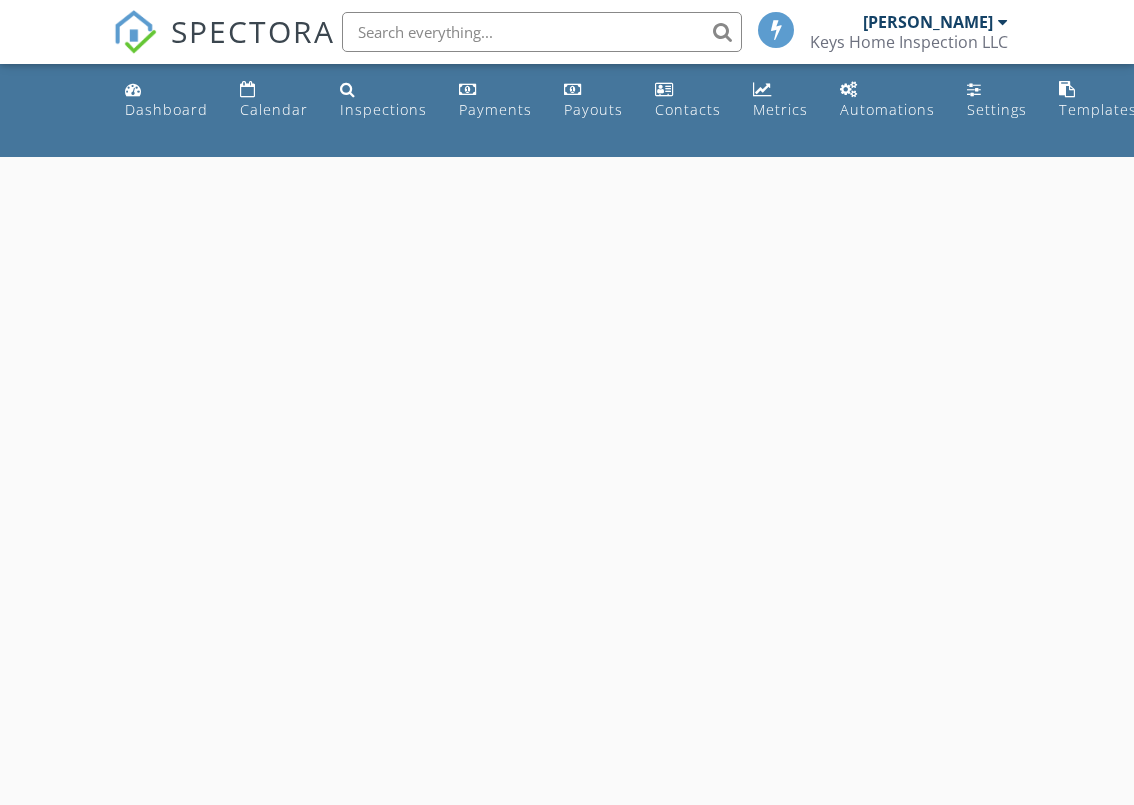 scroll, scrollTop: 0, scrollLeft: 0, axis: both 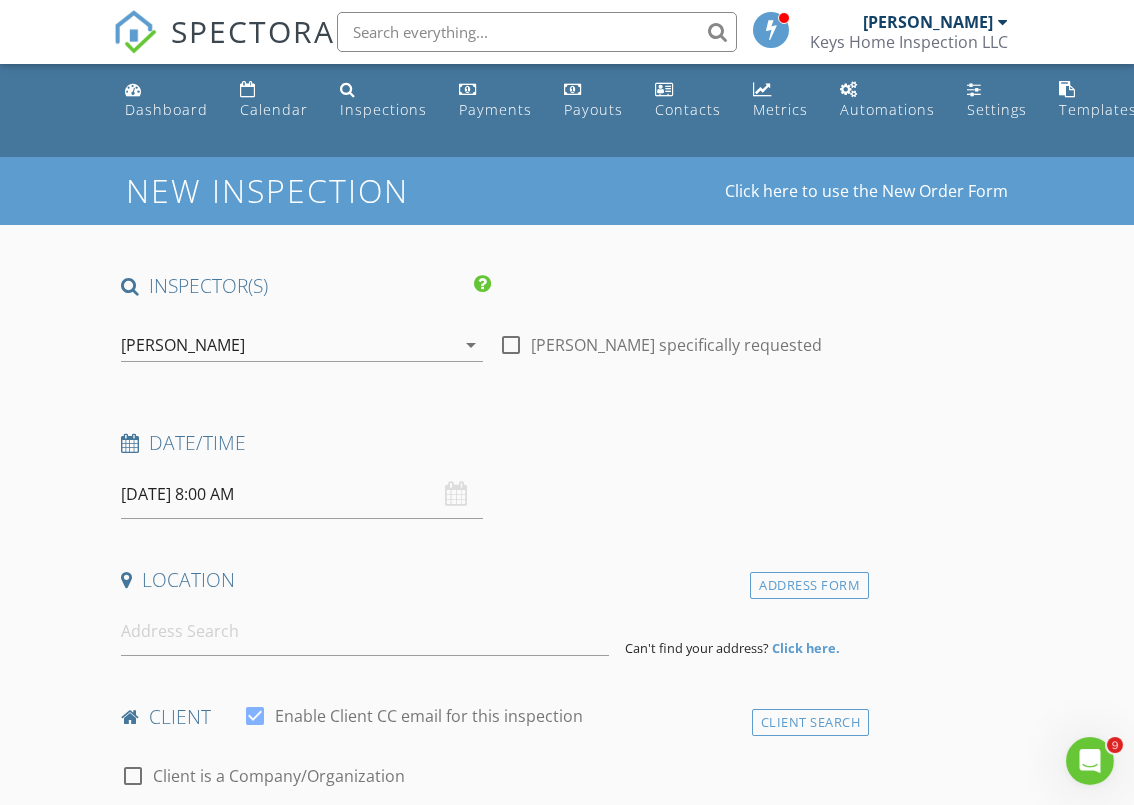 click on "[DATE] 8:00 AM" at bounding box center (302, 494) 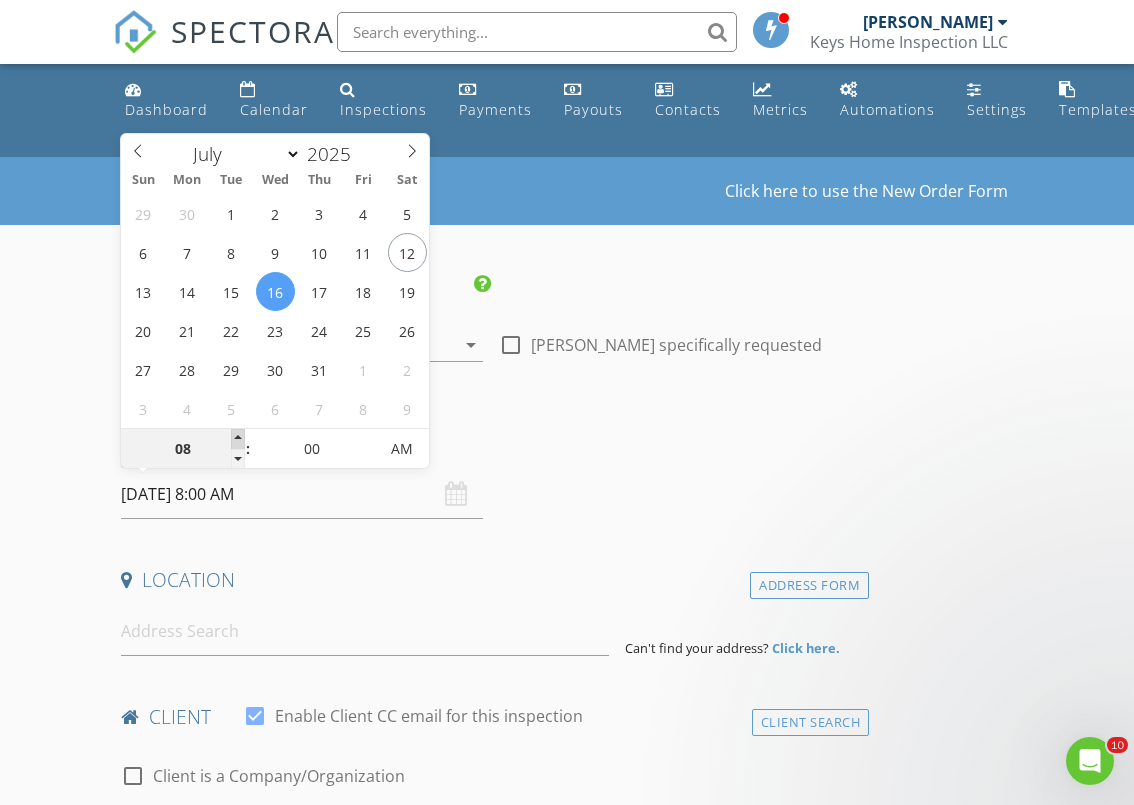 type on "09" 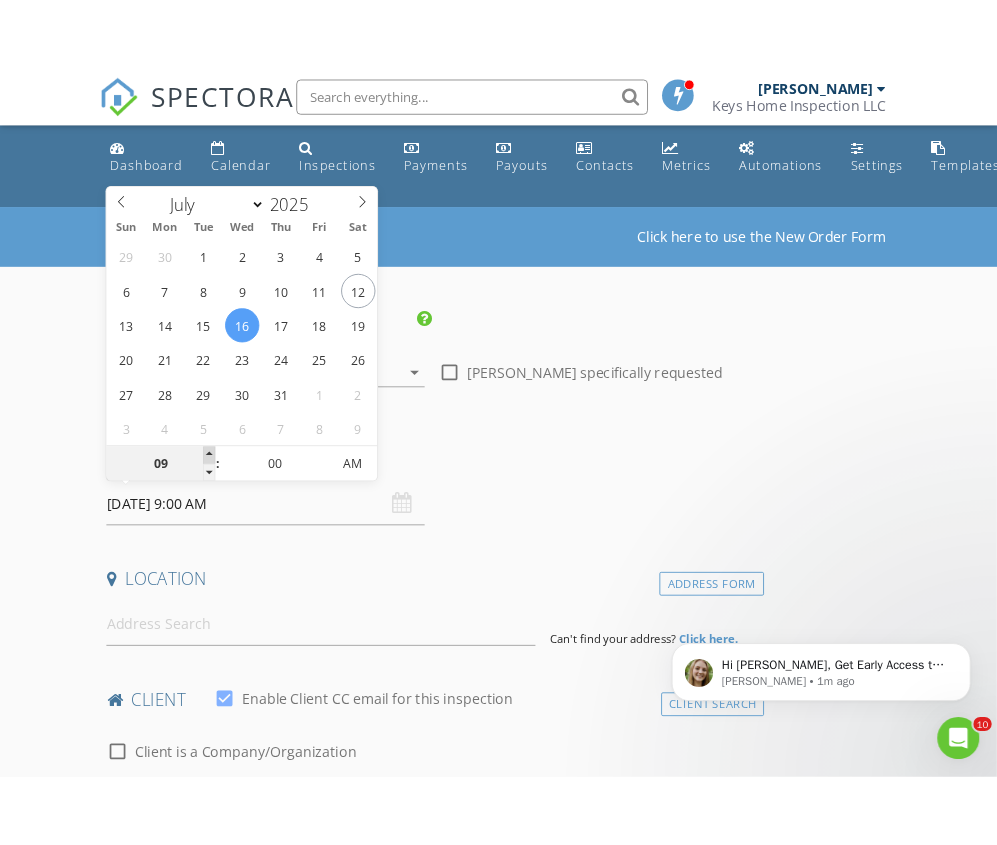 scroll, scrollTop: 0, scrollLeft: 0, axis: both 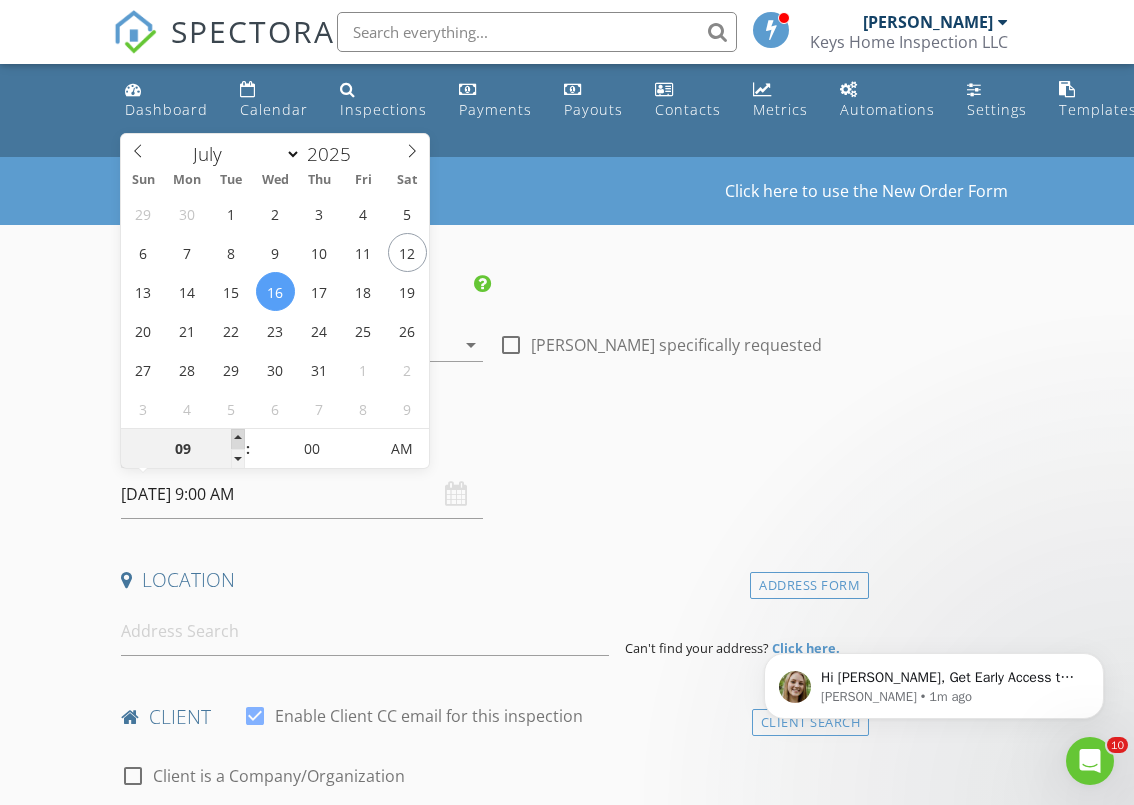 click at bounding box center [238, 439] 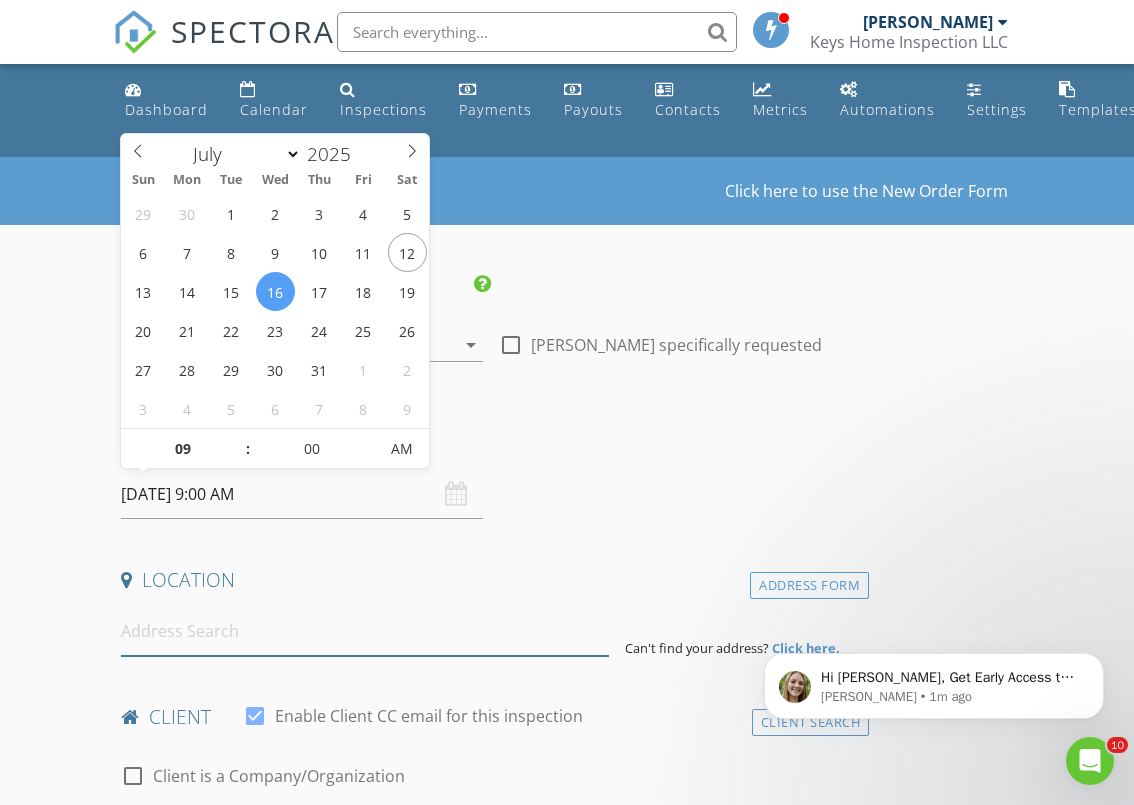 click at bounding box center (365, 631) 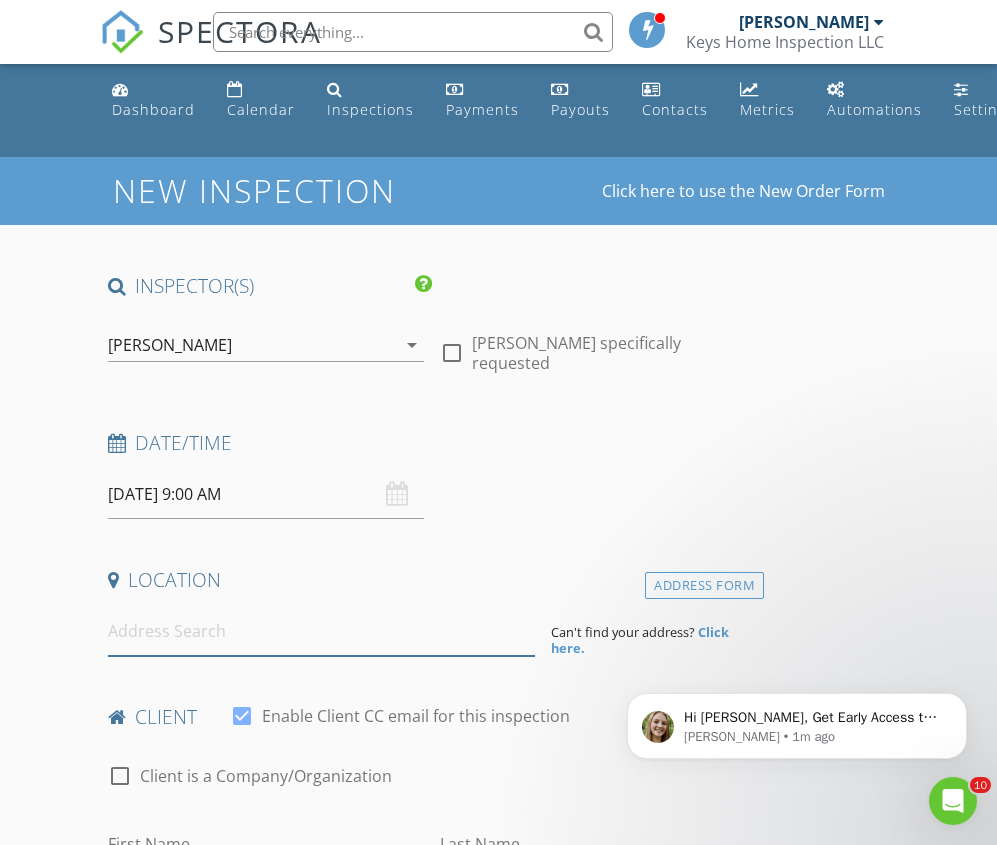 scroll, scrollTop: 1, scrollLeft: 0, axis: vertical 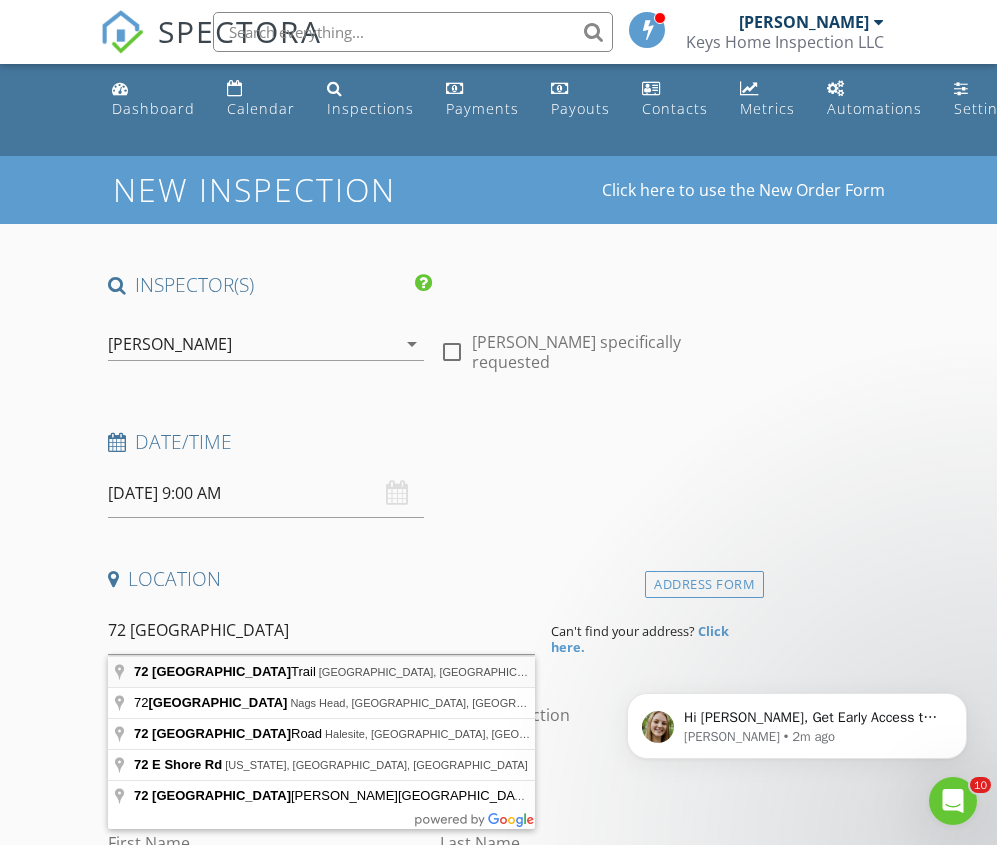 type on "72 East Shore Trail, Sparta, NJ, USA" 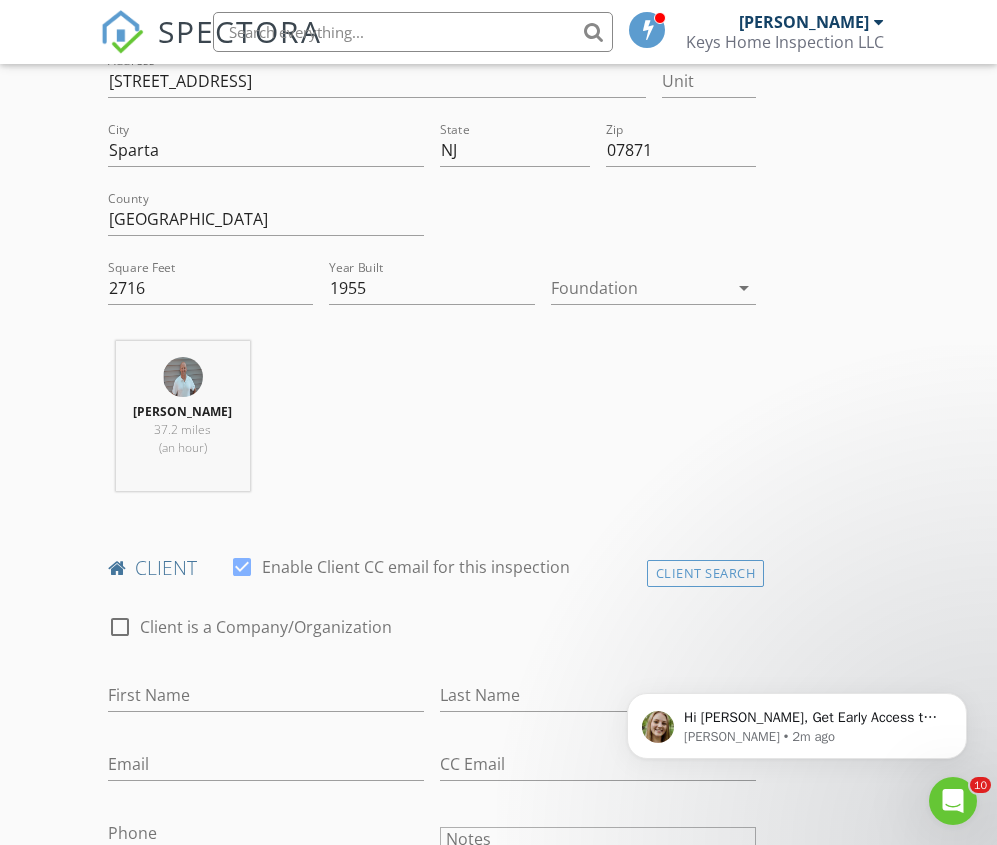 scroll, scrollTop: 562, scrollLeft: 0, axis: vertical 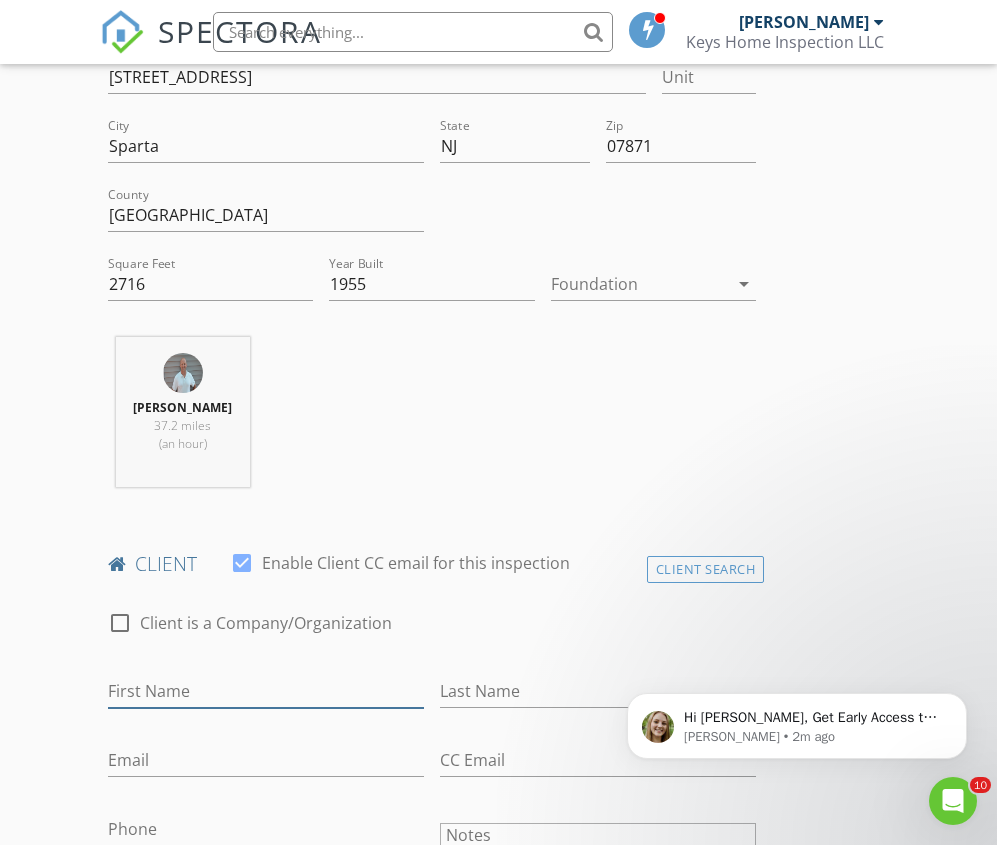 click on "First Name" at bounding box center [266, 691] 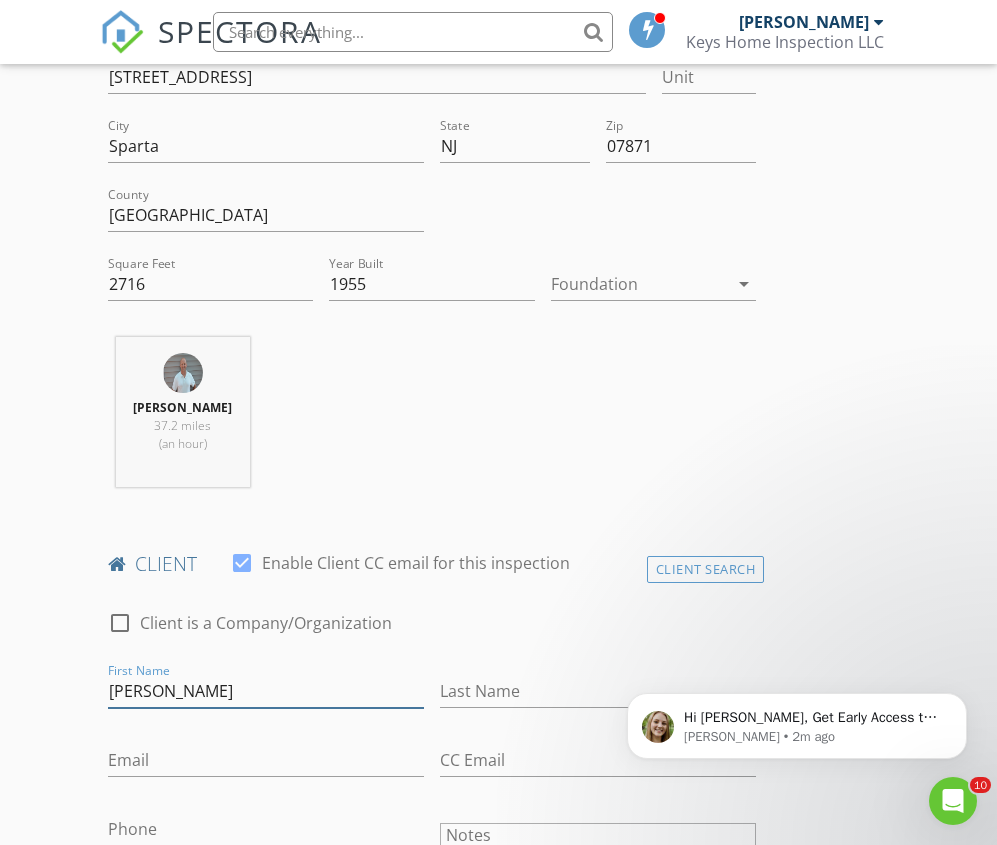 type on "Michael" 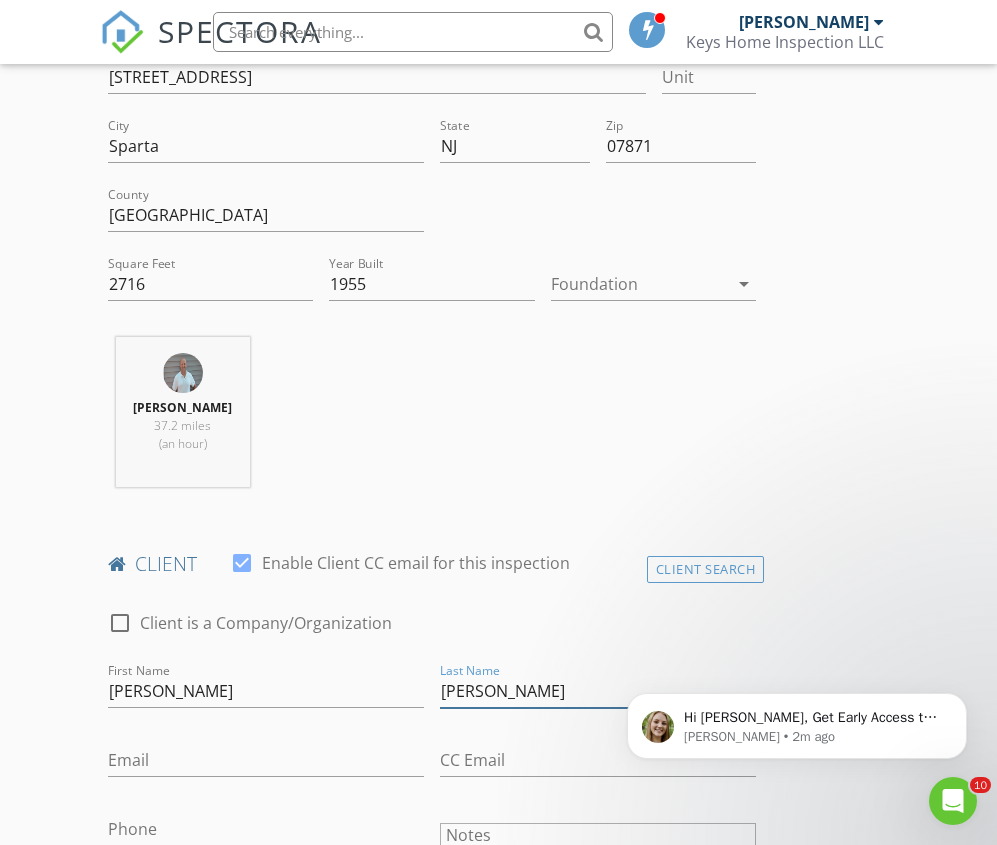 type on "Hartman" 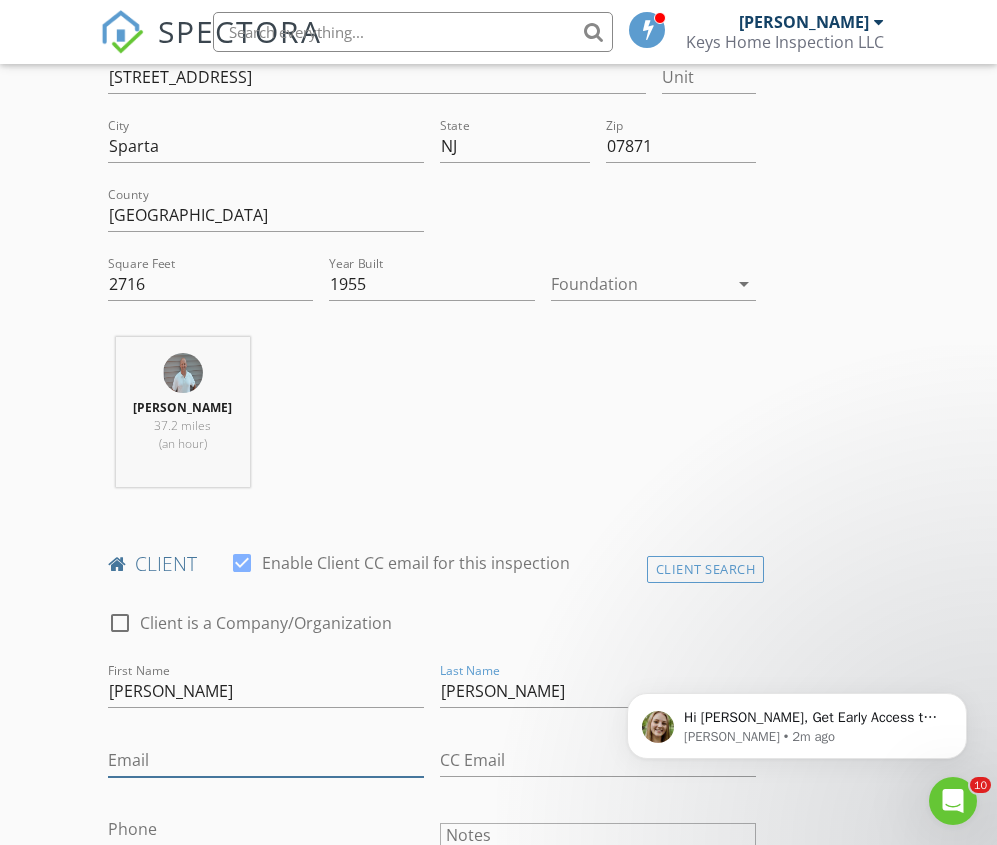 click on "Email" at bounding box center (266, 760) 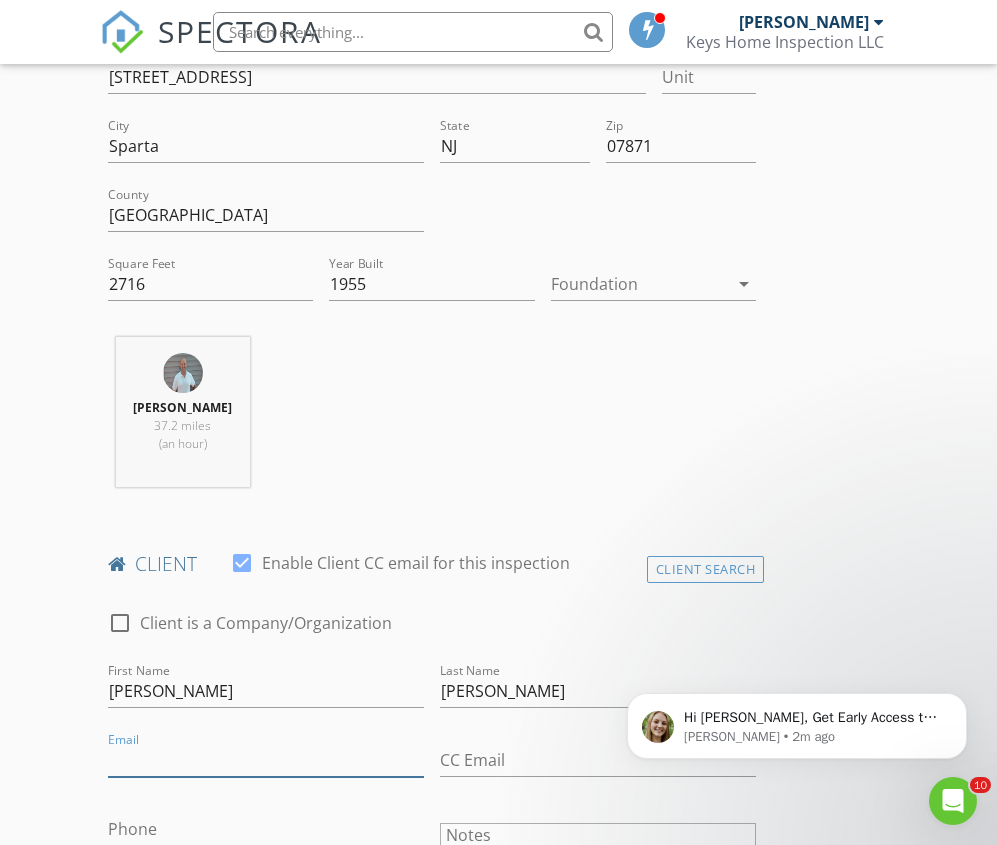 paste on "mjhart514@yahoo.com" 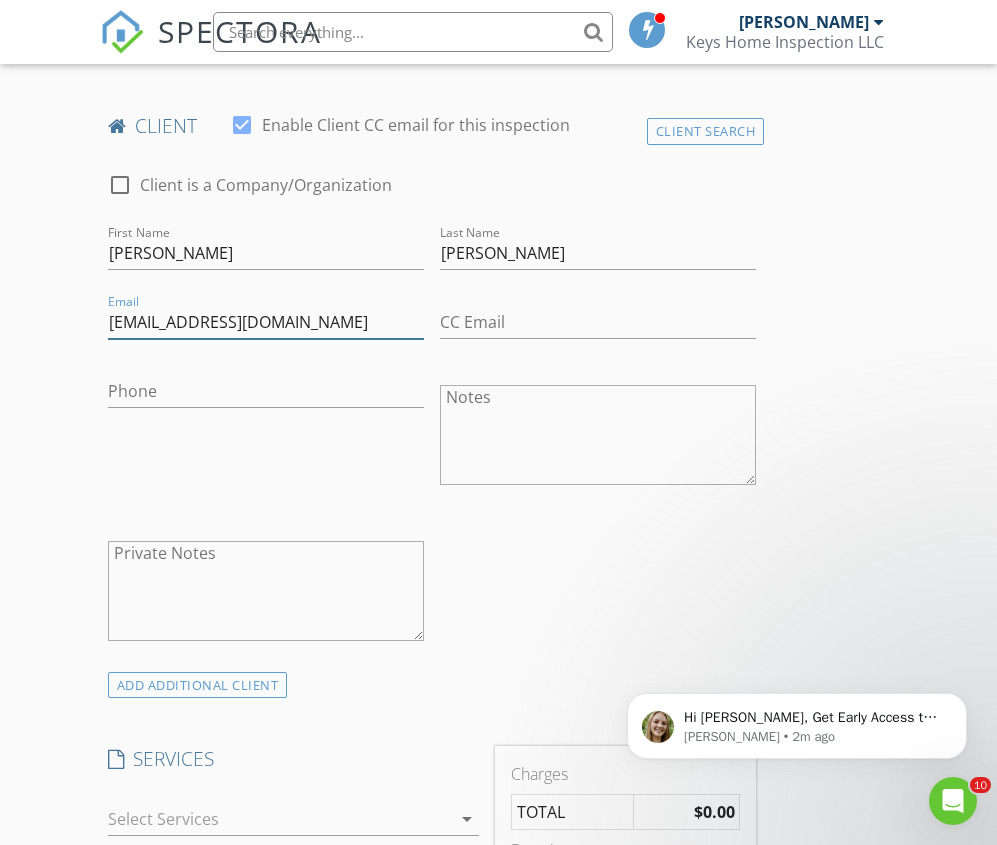scroll, scrollTop: 1025, scrollLeft: 0, axis: vertical 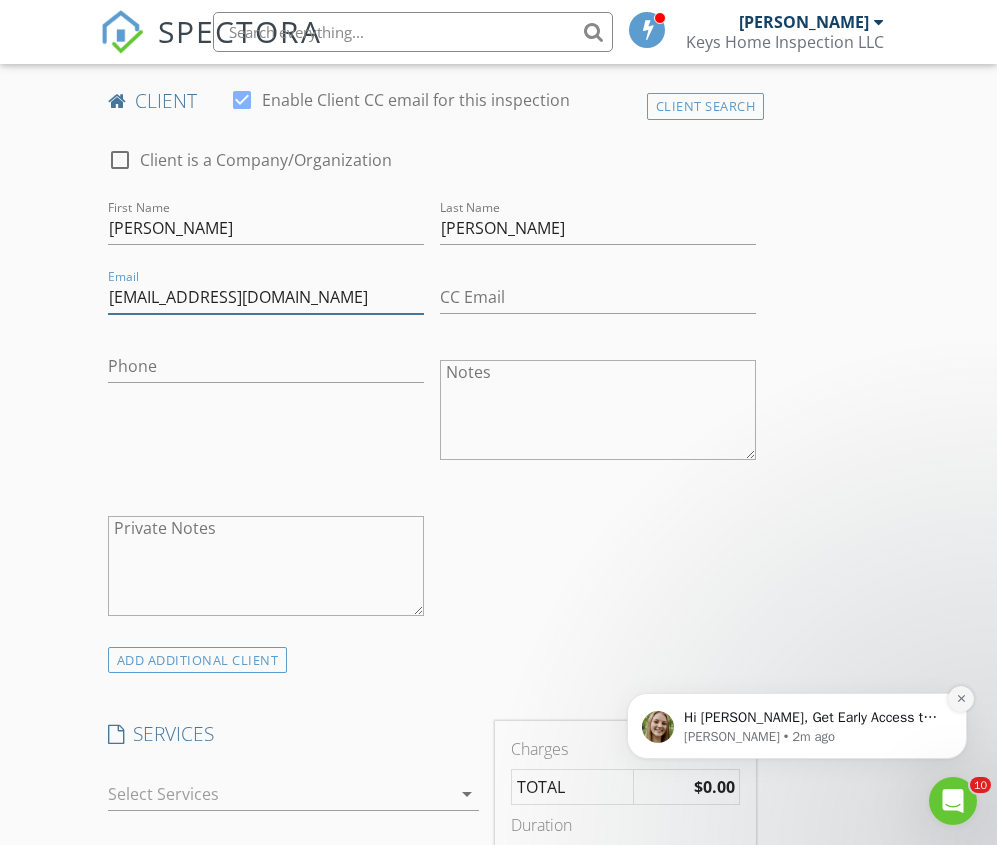 type on "mjhart514@yahoo.com" 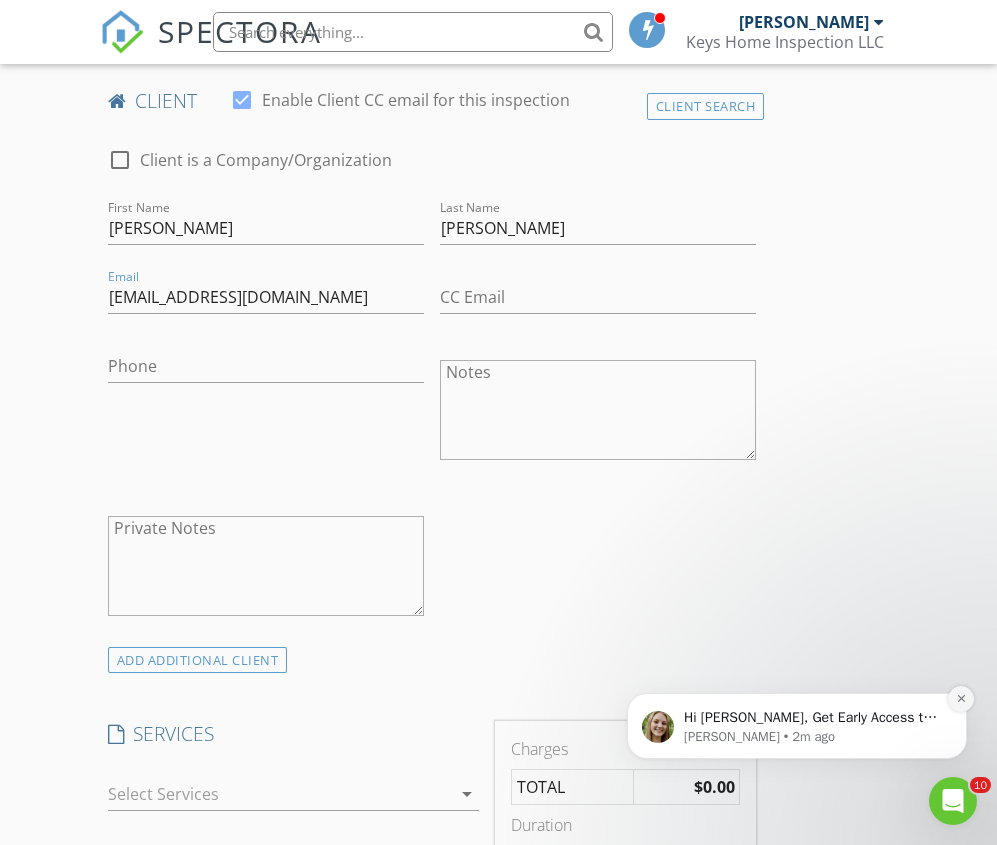click at bounding box center [961, 699] 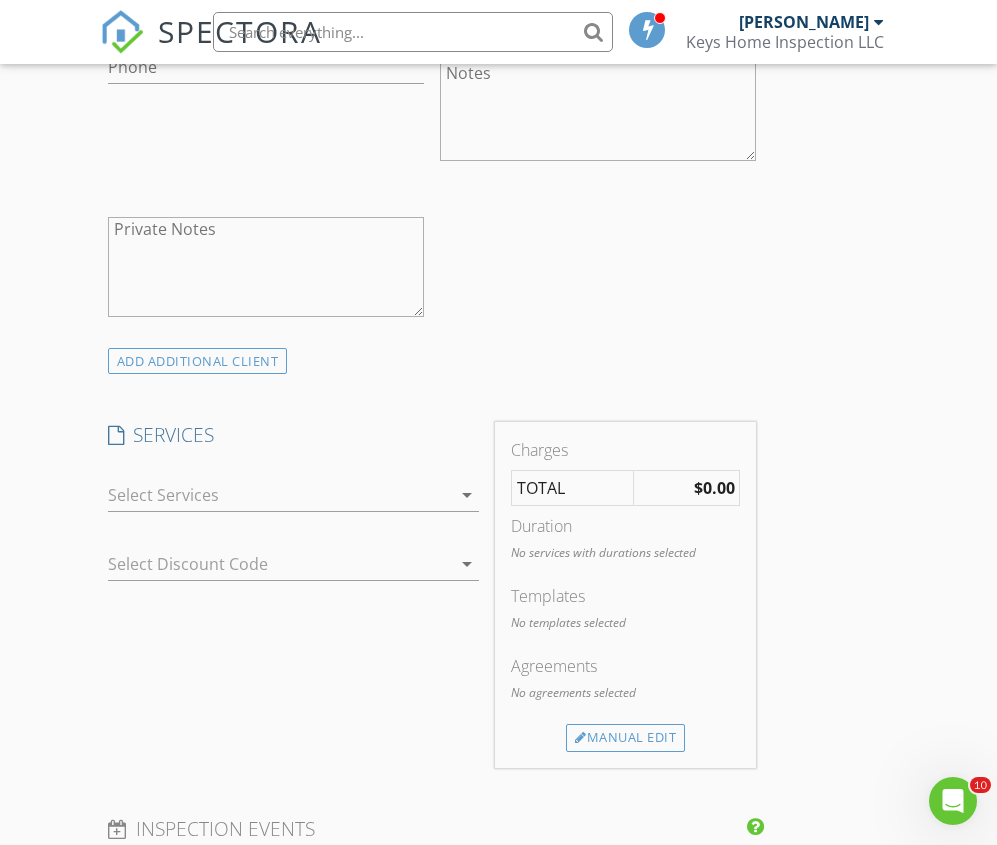 scroll, scrollTop: 1362, scrollLeft: 0, axis: vertical 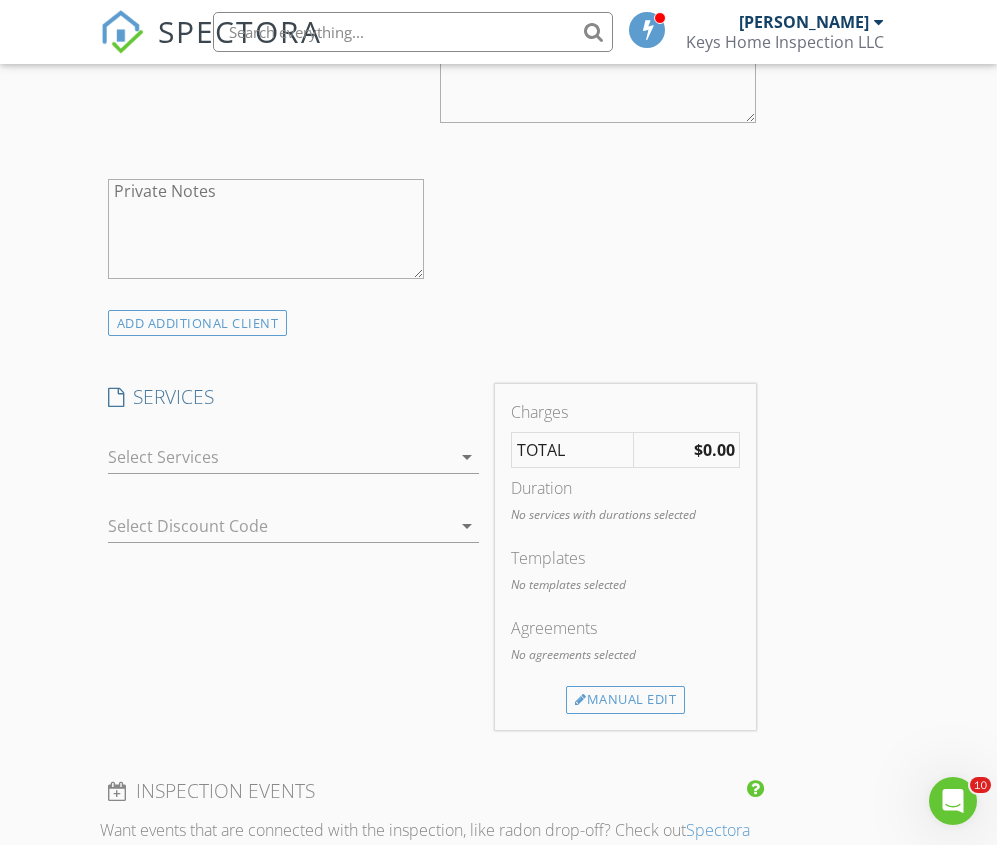 click at bounding box center (280, 457) 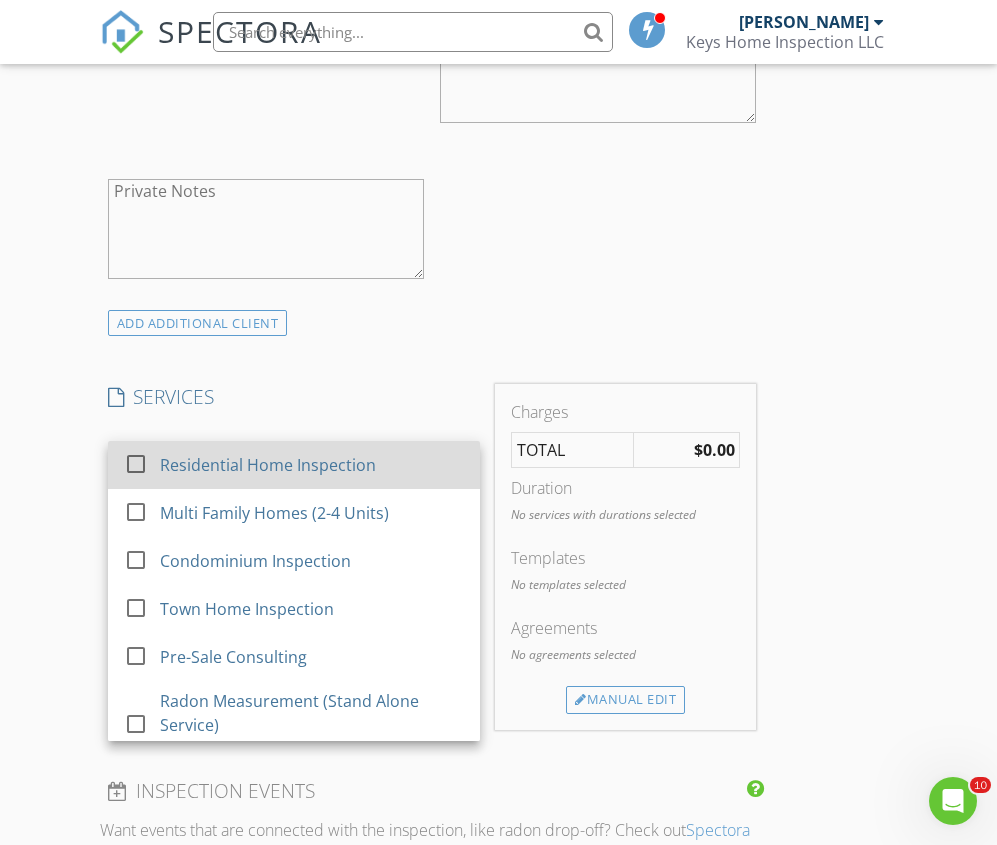 click at bounding box center [136, 463] 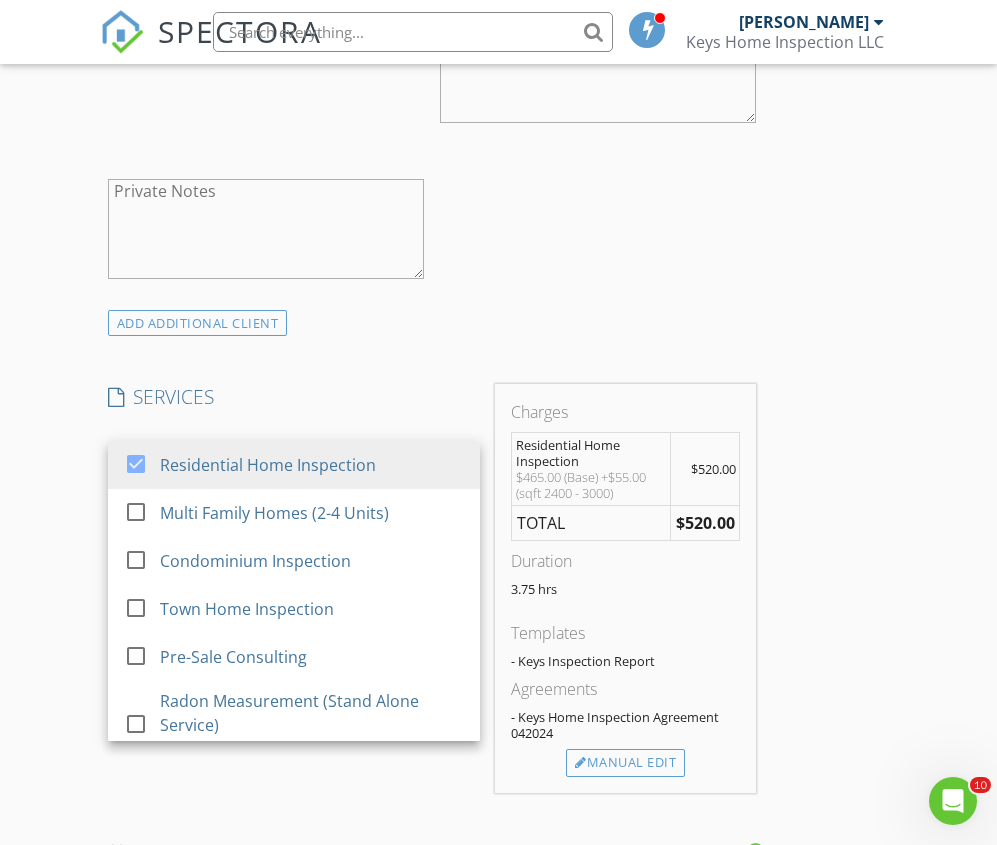 click on "New Inspection
Click here to use the New Order Form
INSPECTOR(S)
check_box   John McCormack   PRIMARY   John McCormack arrow_drop_down   check_box_outline_blank John McCormack specifically requested
Date/Time
07/16/2025 9:00 AM
Location
Address Search       Address 72 E Shore Trail   Unit   City Sparta   State NJ   Zip 07871   County Sussex     Square Feet 2716   Year Built 1955   Foundation arrow_drop_down     John McCormack     37.2 miles     (an hour)
client
check_box Enable Client CC email for this inspection   Client Search     check_box_outline_blank Client is a Company/Organization     First Name Michael   Last Name Hartman   Email mjhart514@yahoo.com   CC Email   Phone           Notes   Private Notes
ADD ADDITIONAL client
SERVICES
check_box" at bounding box center [498, 625] 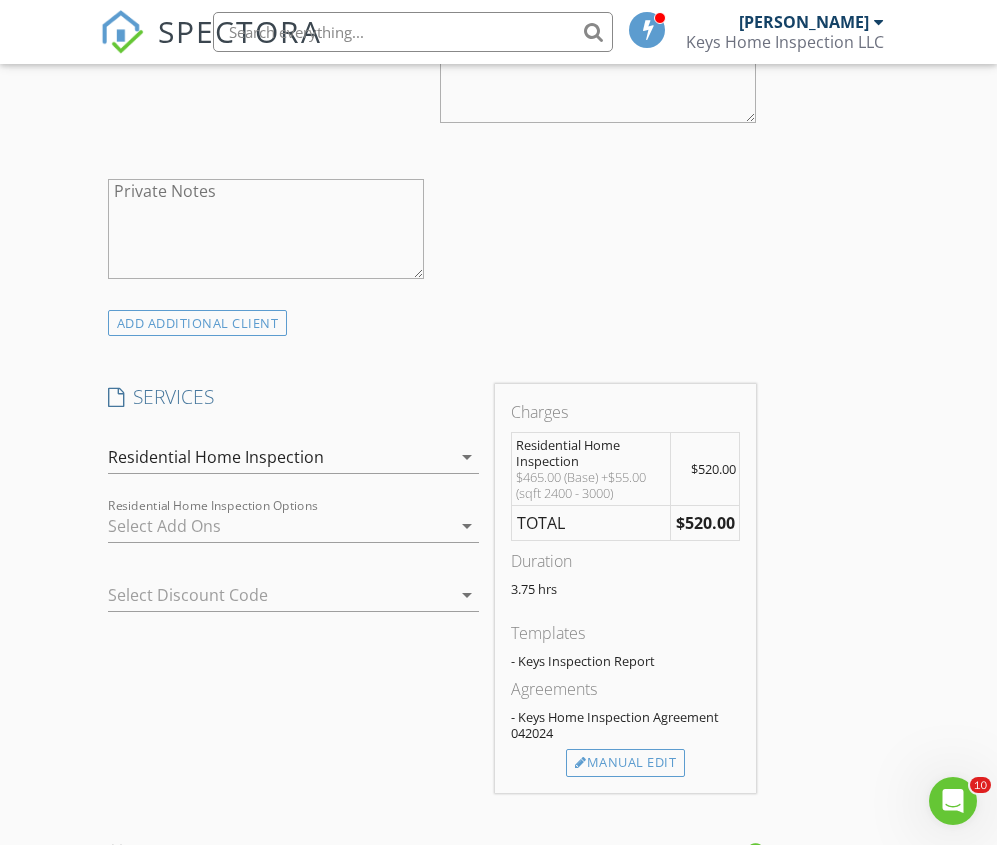 click at bounding box center (280, 526) 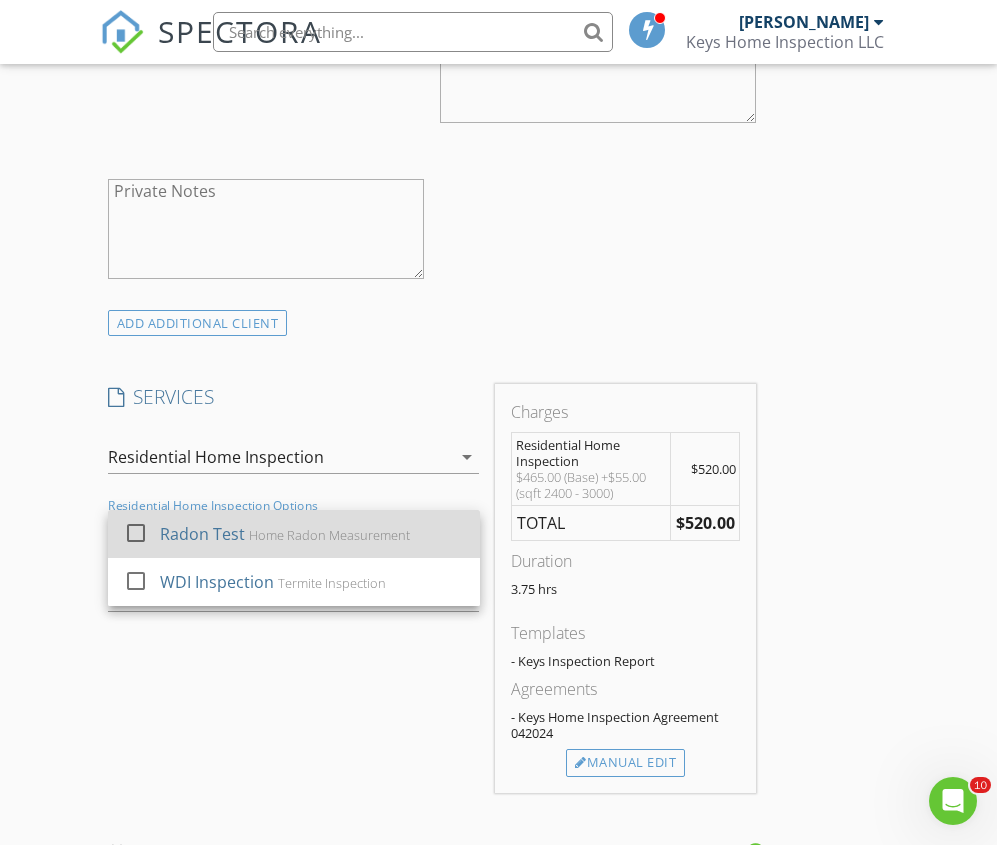 click at bounding box center [136, 532] 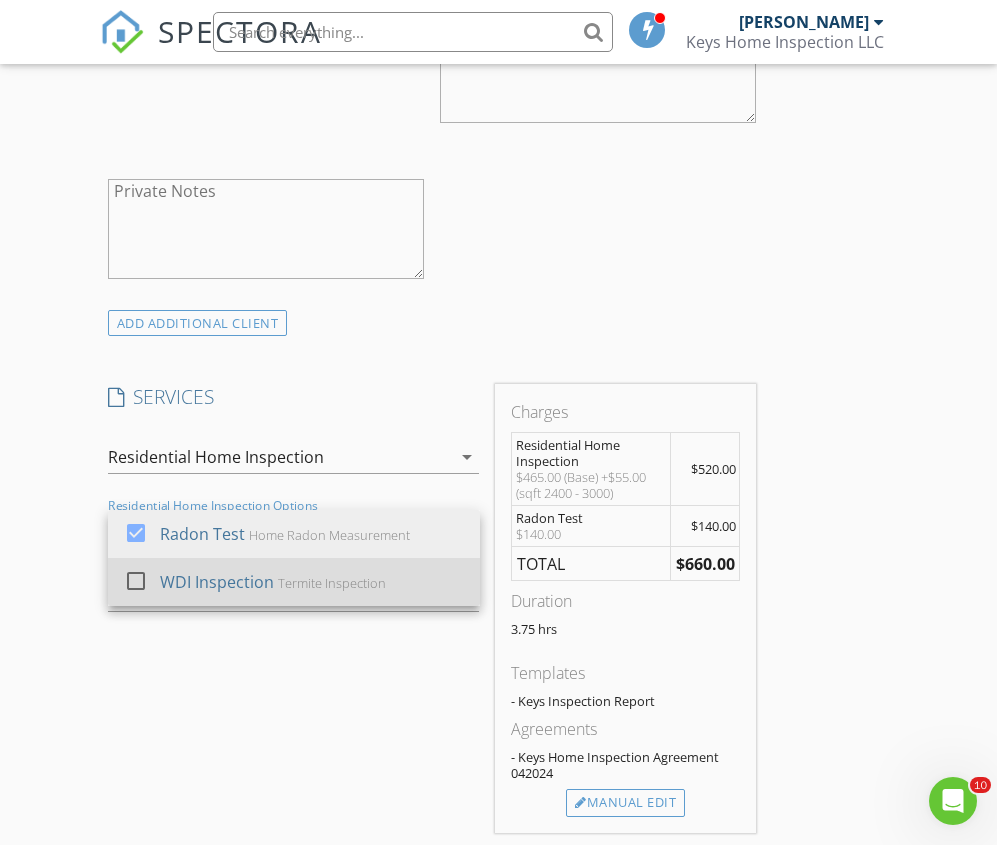 click at bounding box center [136, 580] 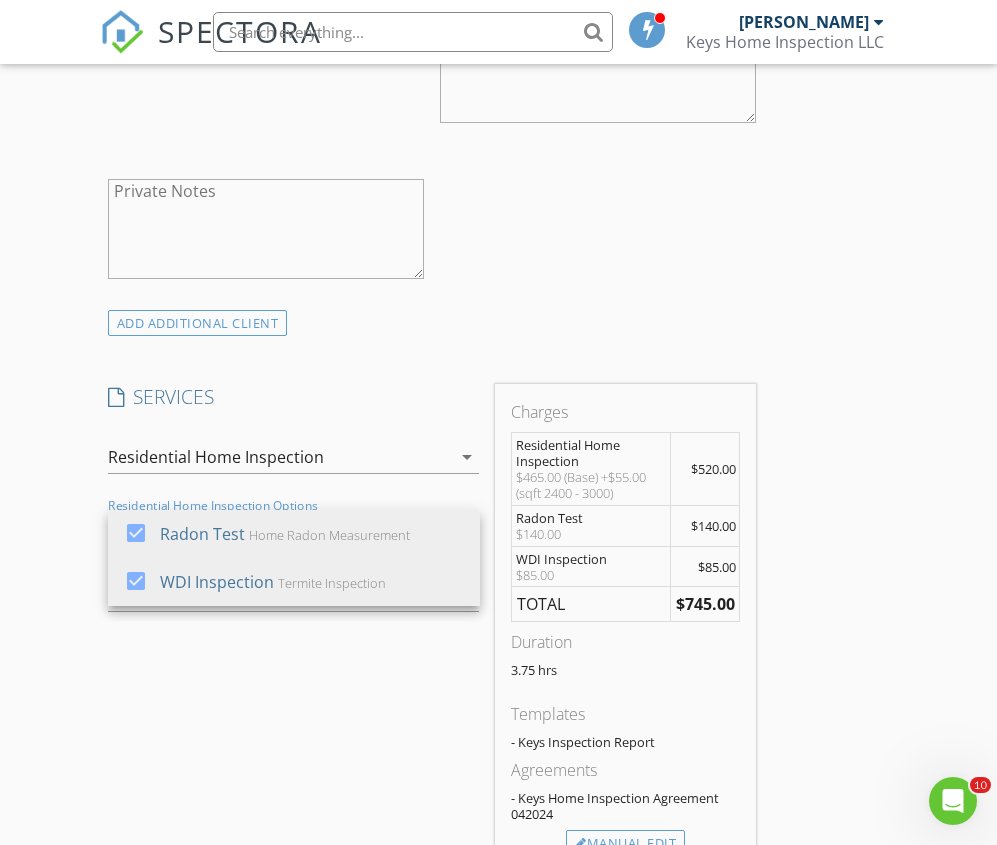 click on "New Inspection
Click here to use the New Order Form
INSPECTOR(S)
check_box   John McCormack   PRIMARY   John McCormack arrow_drop_down   check_box_outline_blank John McCormack specifically requested
Date/Time
07/16/2025 9:00 AM
Location
Address Search       Address 72 E Shore Trail   Unit   City Sparta   State NJ   Zip 07871   County Sussex     Square Feet 2716   Year Built 1955   Foundation arrow_drop_down     John McCormack     37.2 miles     (an hour)
client
check_box Enable Client CC email for this inspection   Client Search     check_box_outline_blank Client is a Company/Organization     First Name Michael   Last Name Hartman   Email mjhart514@yahoo.com   CC Email   Phone           Notes   Private Notes
ADD ADDITIONAL client
SERVICES
check_box" at bounding box center [498, 666] 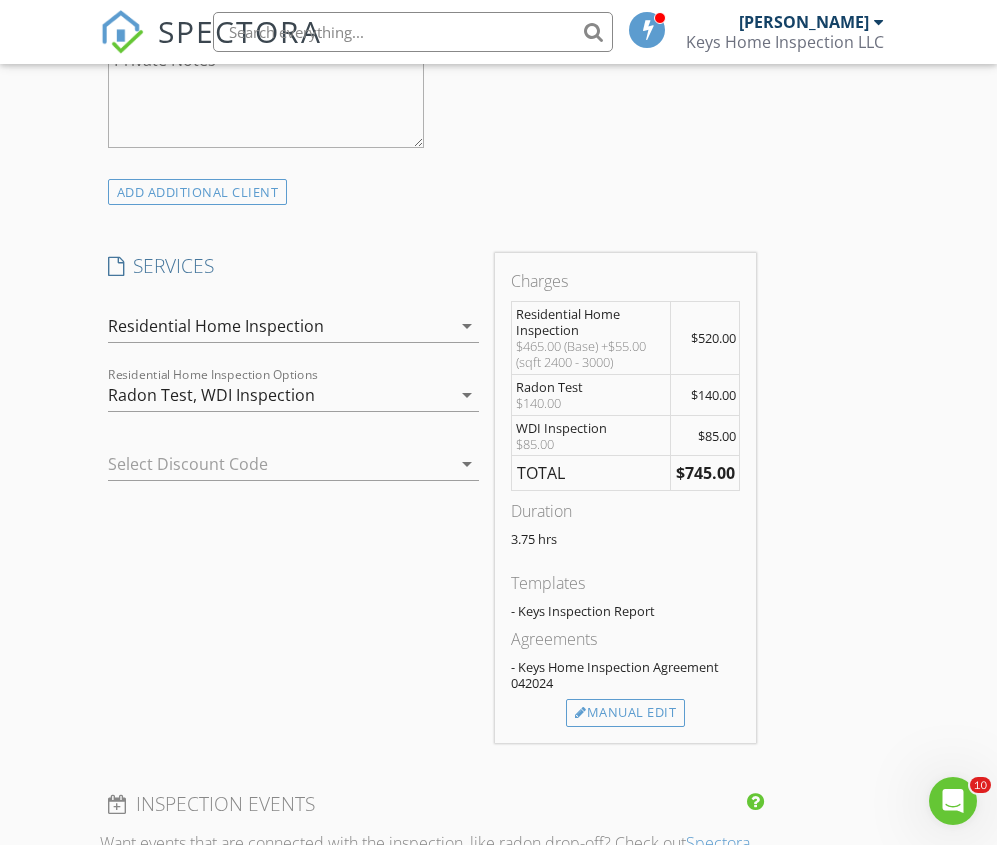 scroll, scrollTop: 1645, scrollLeft: 0, axis: vertical 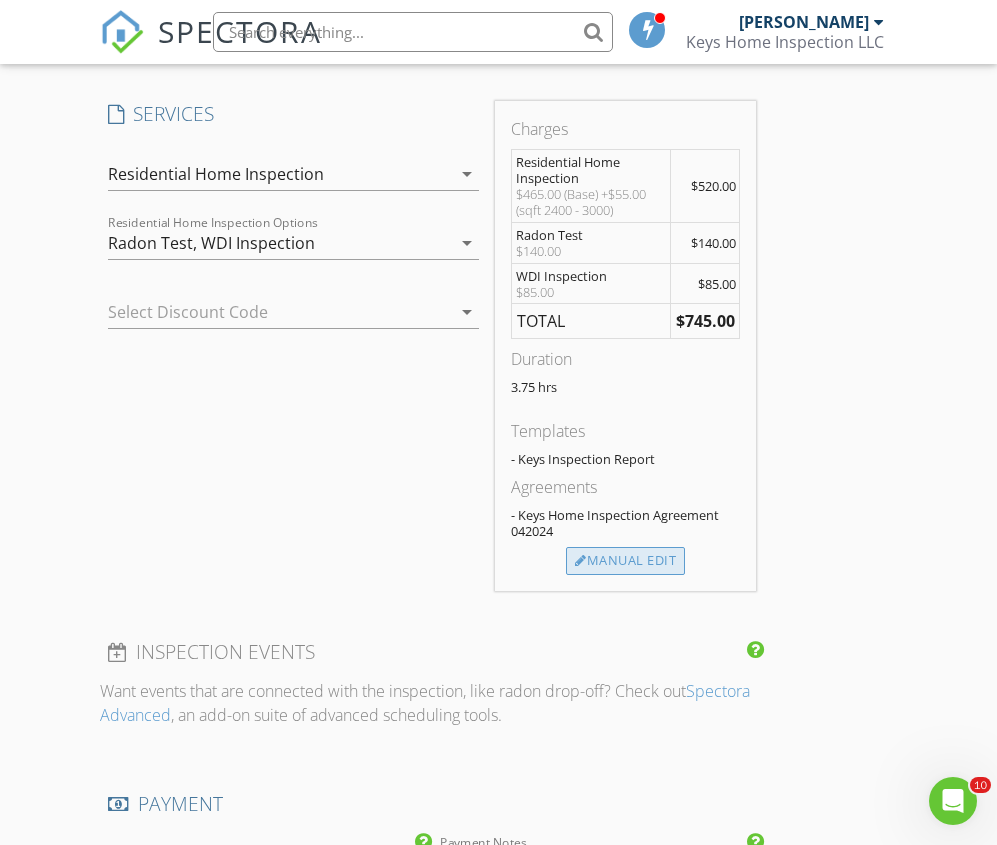 click on "Manual Edit" at bounding box center (625, 561) 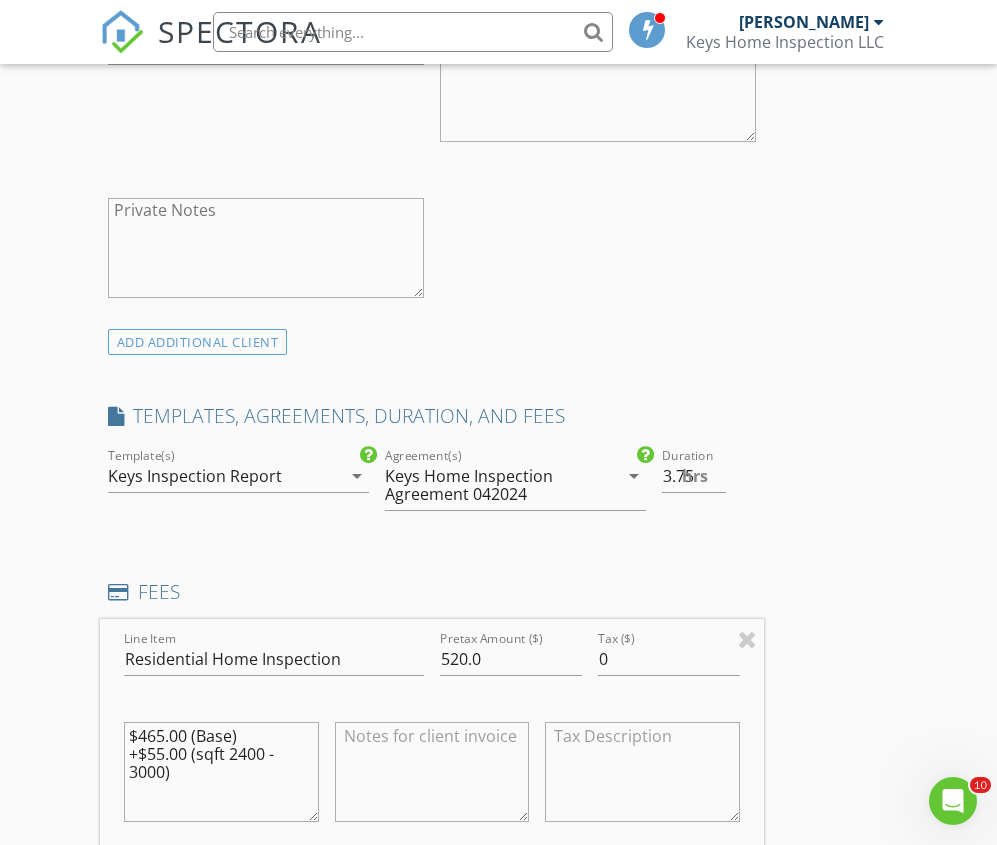 scroll, scrollTop: 1340, scrollLeft: 0, axis: vertical 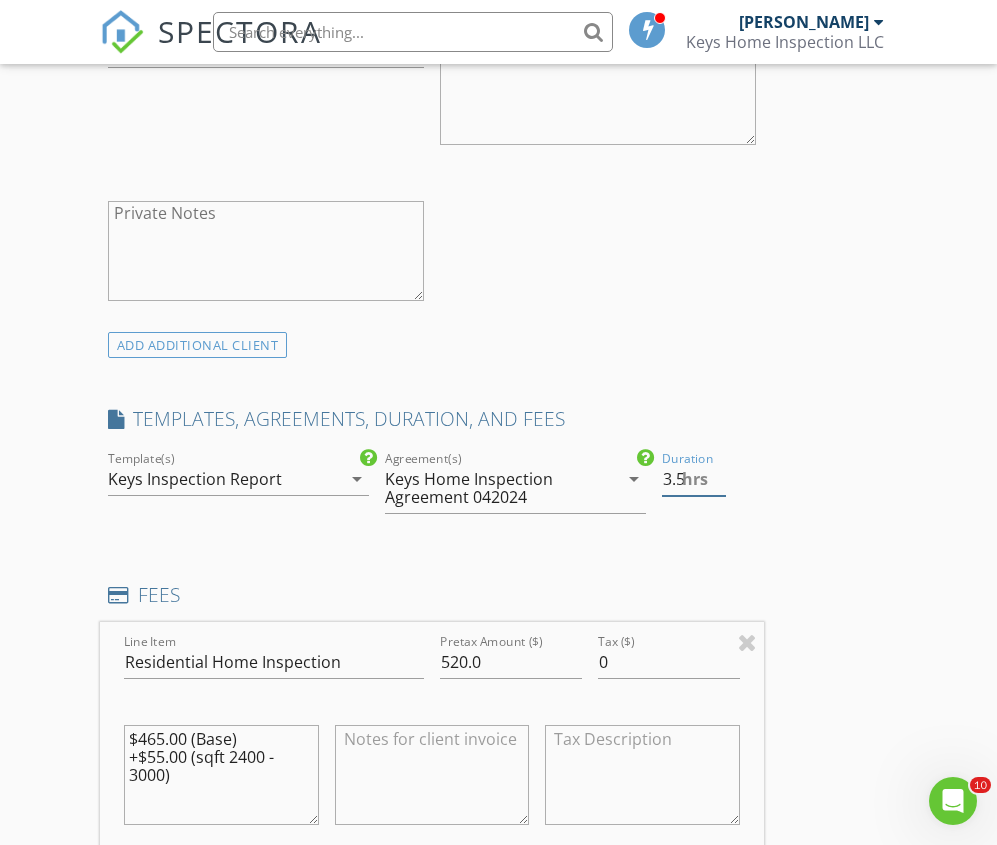click on "3.5" at bounding box center [694, 479] 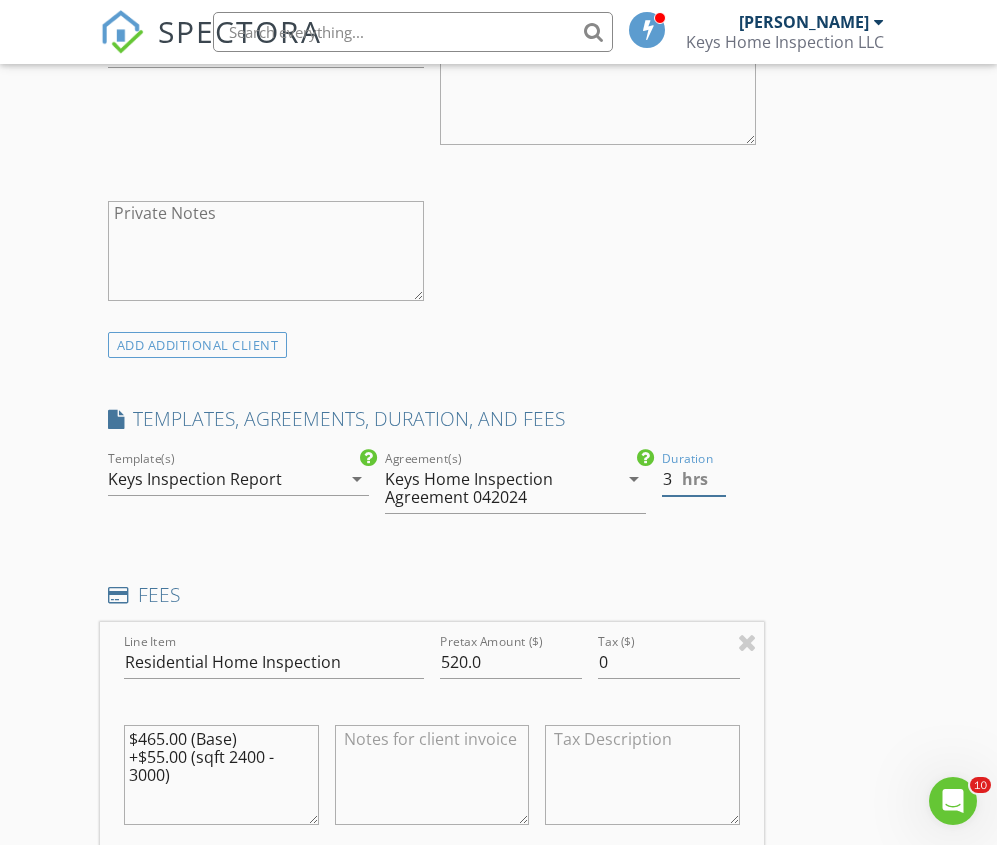 click on "3" at bounding box center [694, 479] 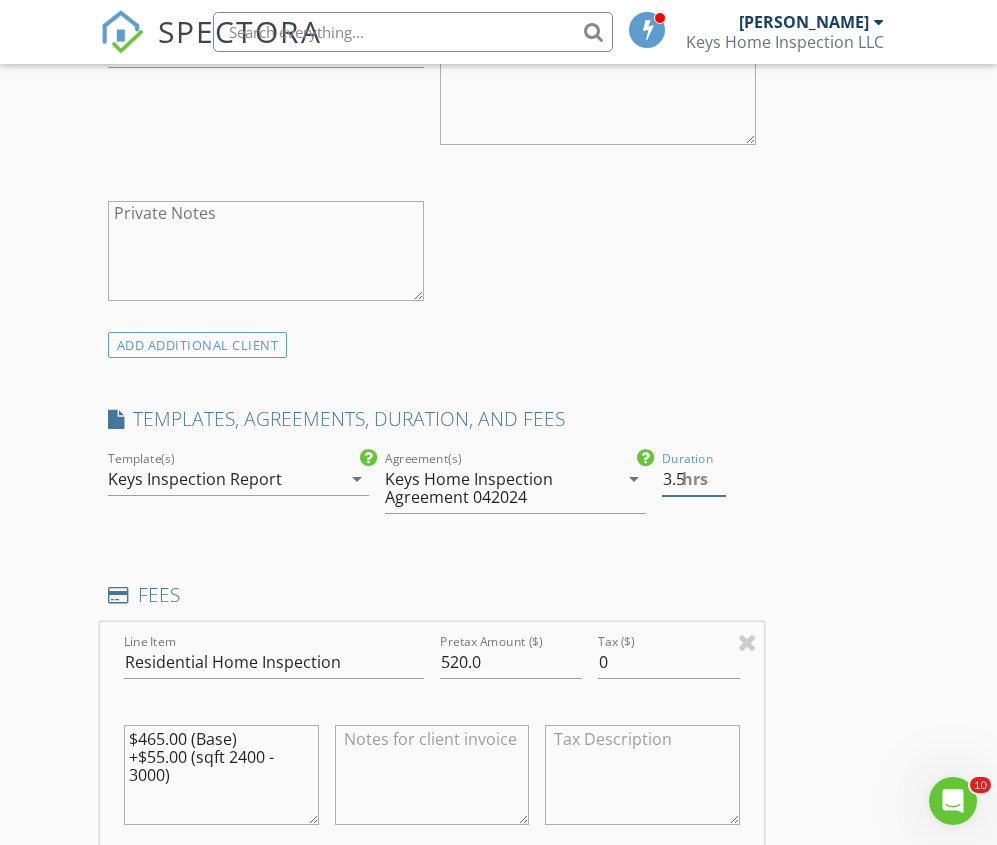 type on "3.5" 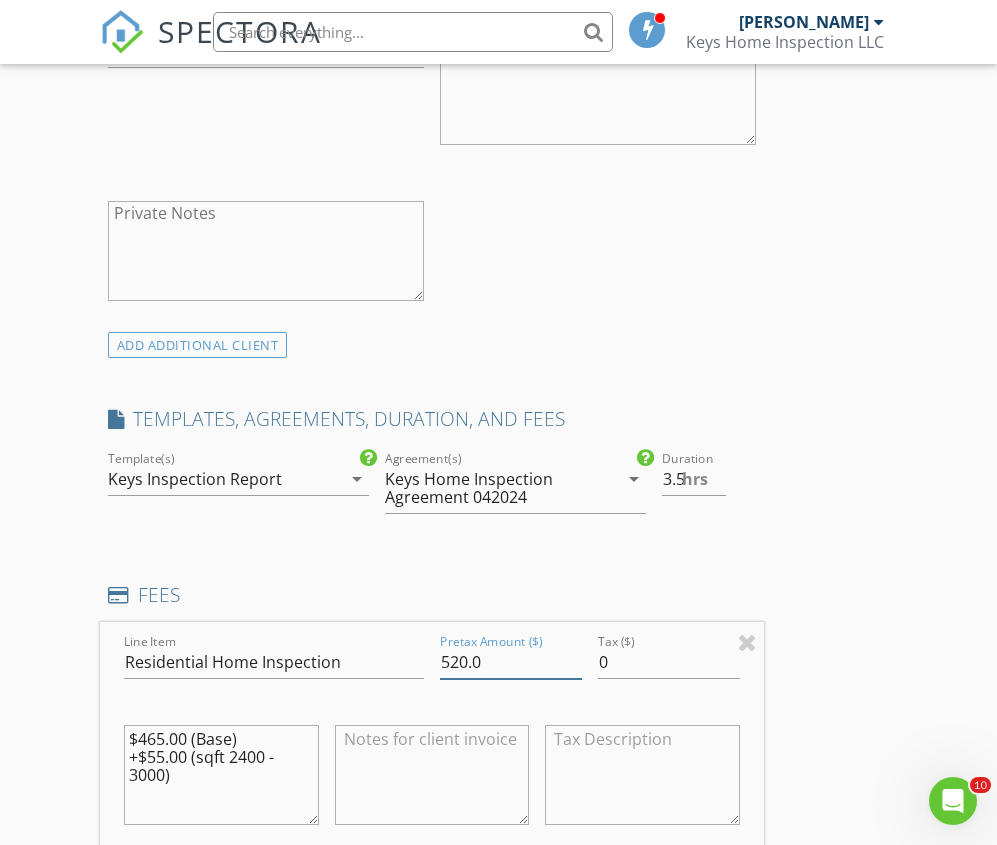 click on "520.0" at bounding box center (511, 662) 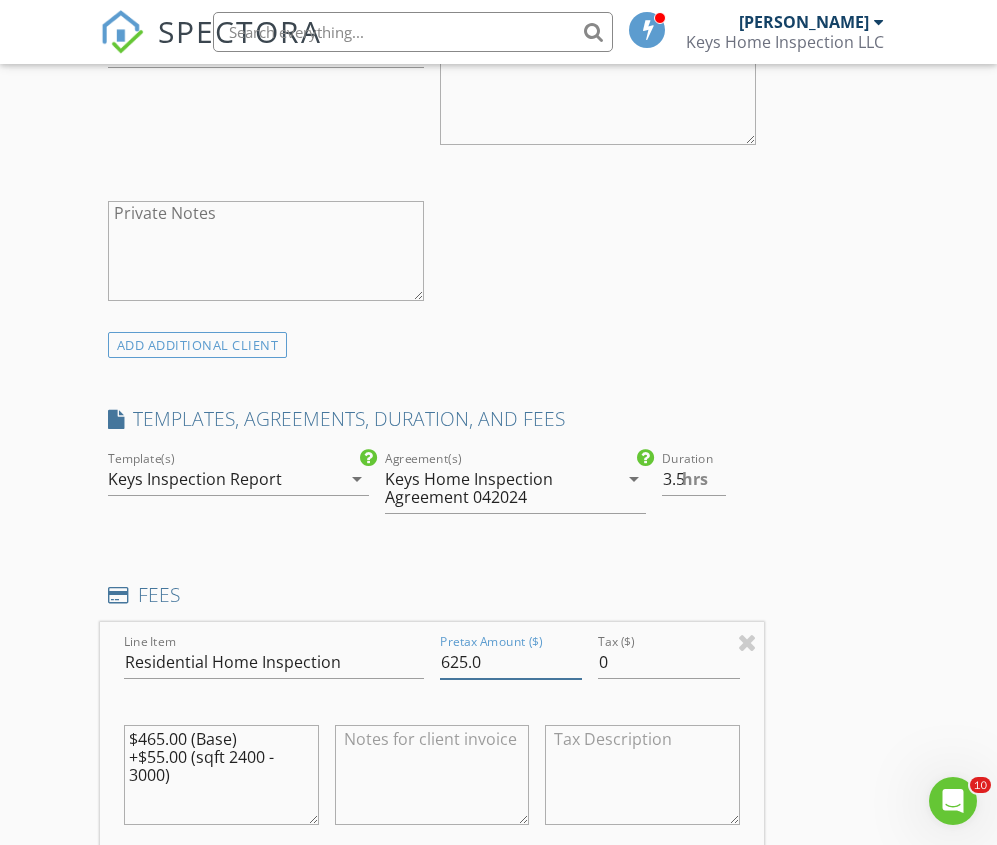 type on "625.0" 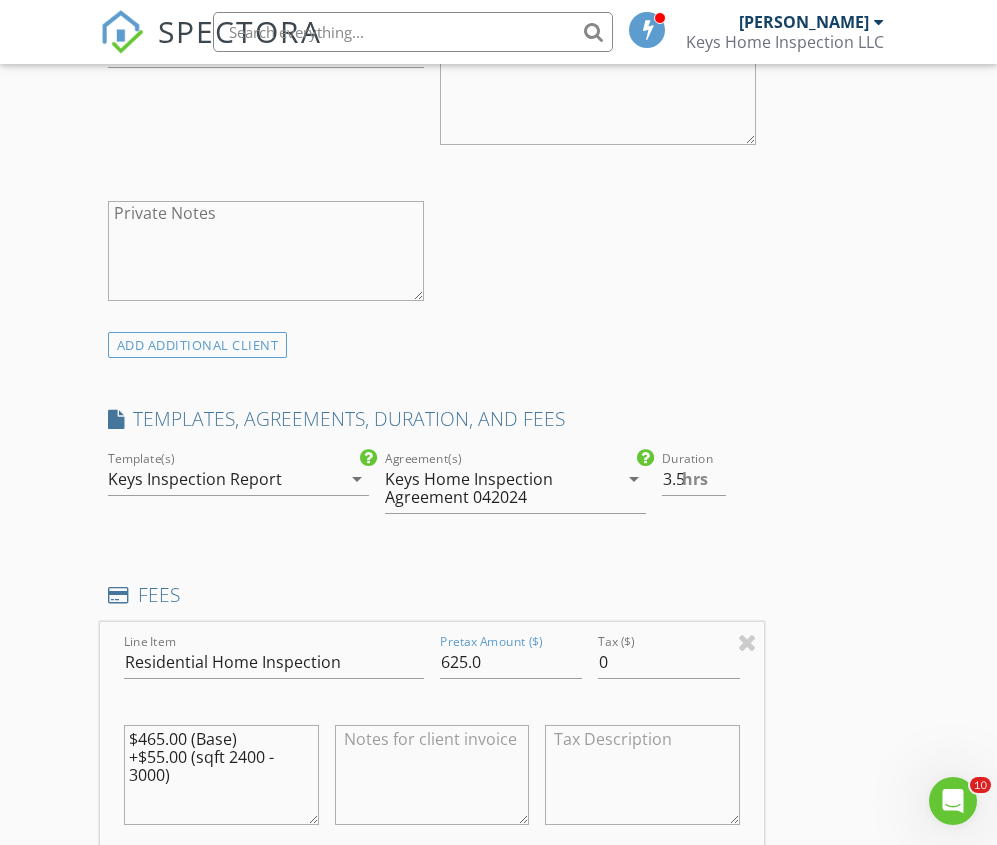 click on "INSPECTOR(S)
check_box   John McCormack   PRIMARY   John McCormack arrow_drop_down   check_box_outline_blank John McCormack specifically requested
Date/Time
07/16/2025 9:00 AM
Location
Address Search       Address 72 E Shore Trail   Unit   City Sparta   State NJ   Zip 07871   County Sussex     Square Feet 2716   Year Built 1955   Foundation arrow_drop_down     John McCormack     37.2 miles     (an hour)
client
check_box Enable Client CC email for this inspection   Client Search     check_box_outline_blank Client is a Company/Organization     First Name Michael   Last Name Hartman   Email mjhart514@yahoo.com   CC Email   Phone           Notes   Private Notes
ADD ADDITIONAL client
SERVICES
check_box   Residential Home Inspection   check_box_outline_blank     check_box_outline_blank" at bounding box center [432, 983] 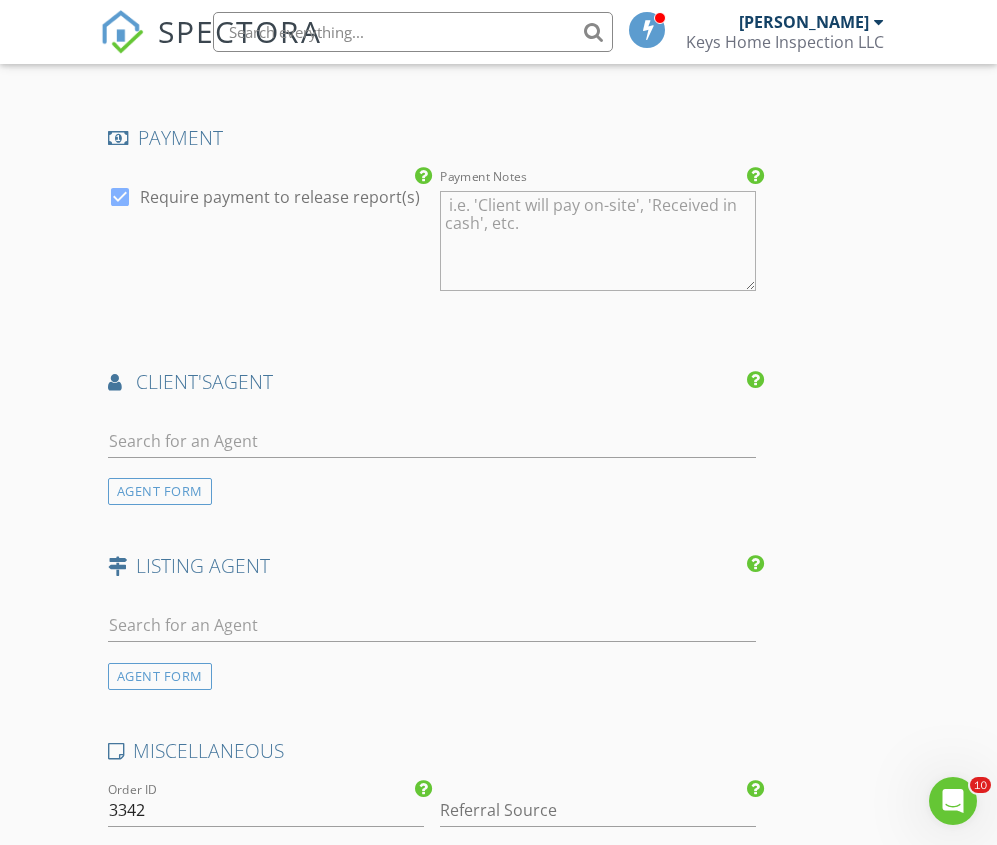 scroll, scrollTop: 2952, scrollLeft: 0, axis: vertical 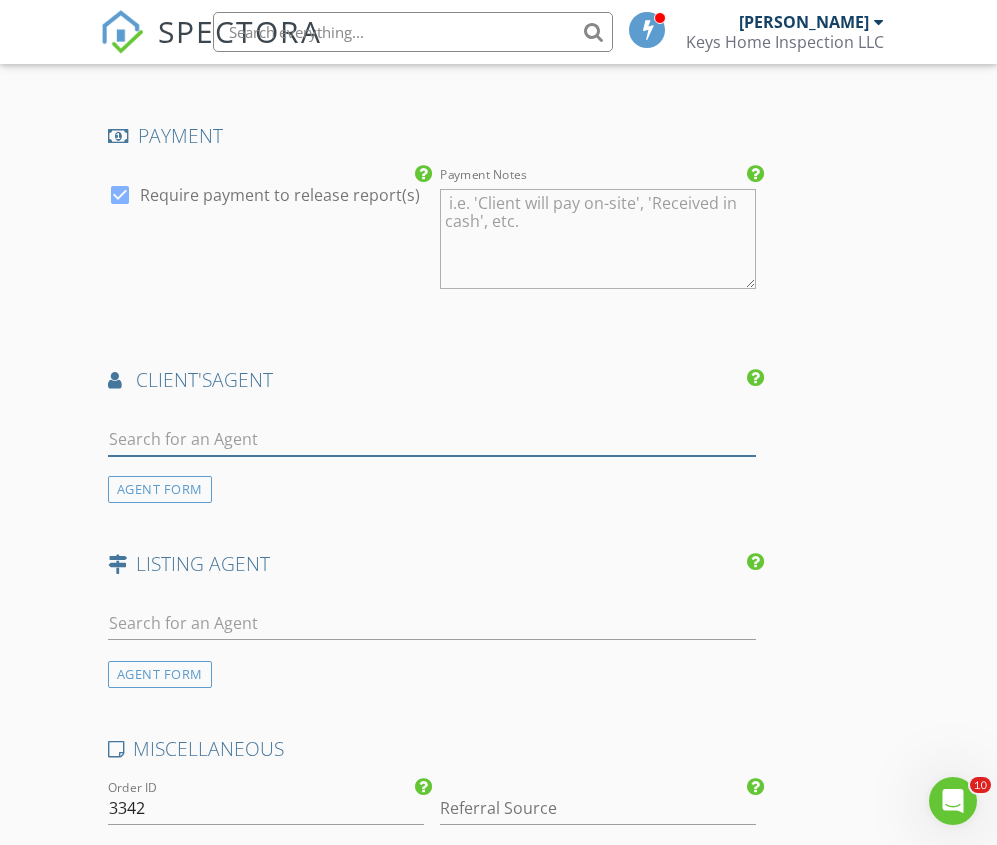 click at bounding box center [432, 439] 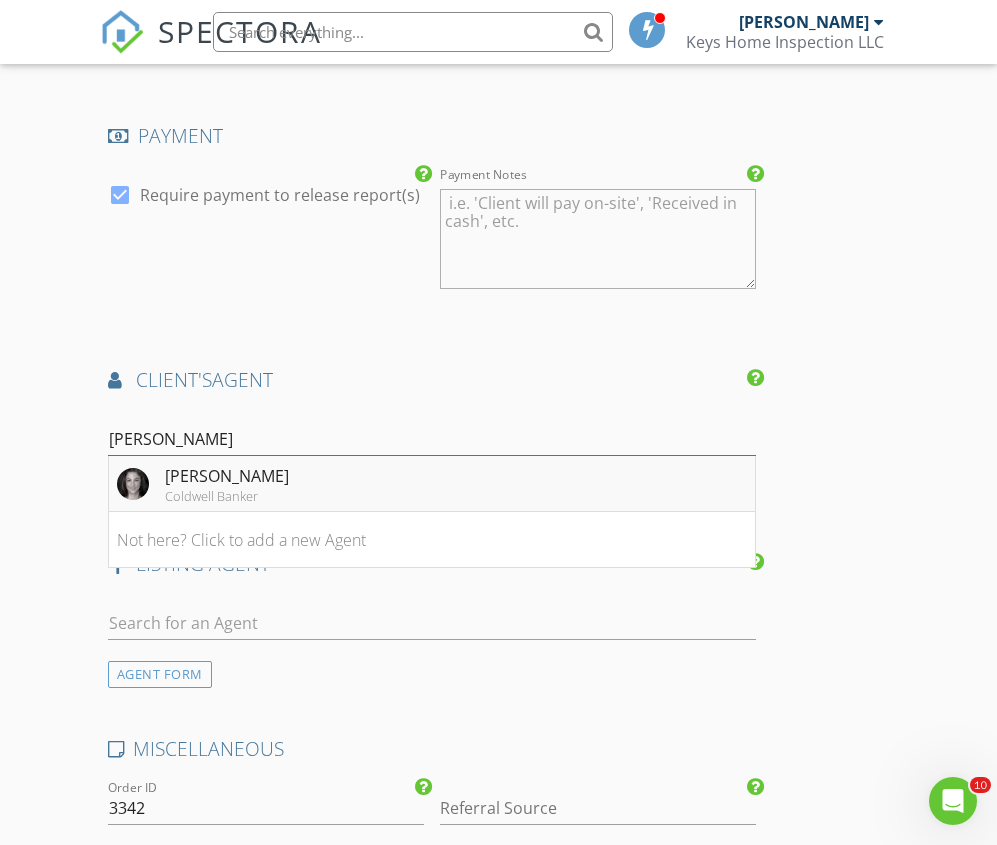 type on "ellen" 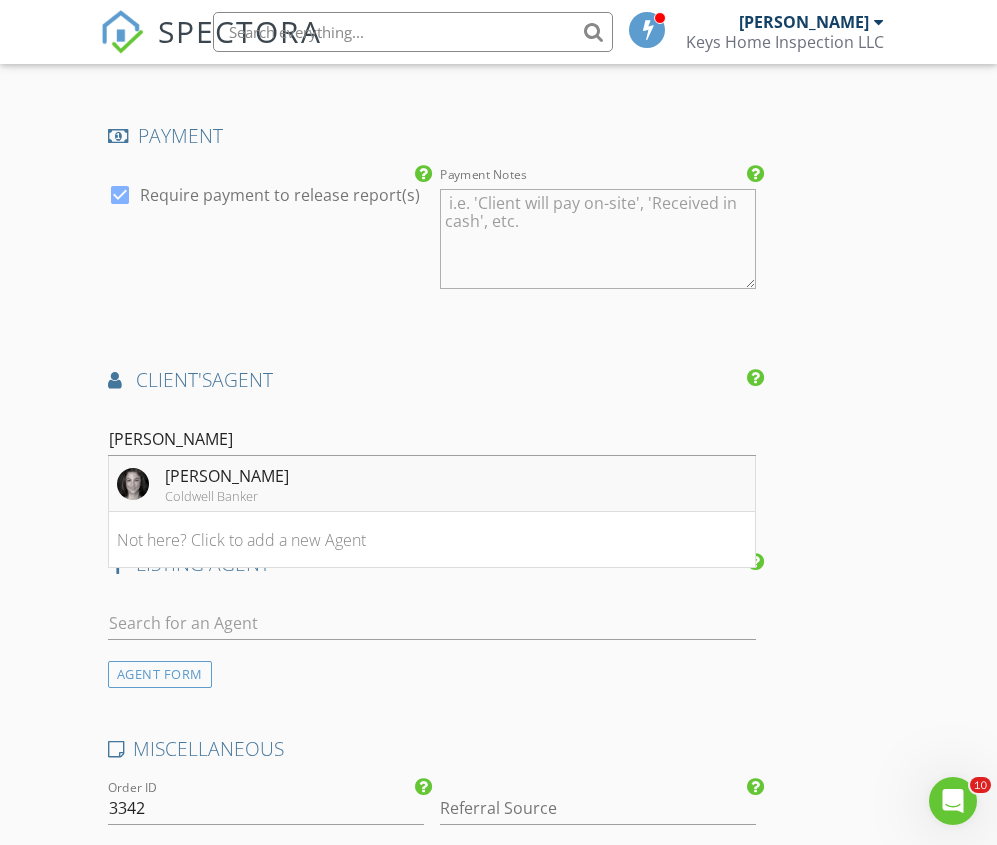 click on "Ellen Gonik
Coldwell Banker" at bounding box center (203, 484) 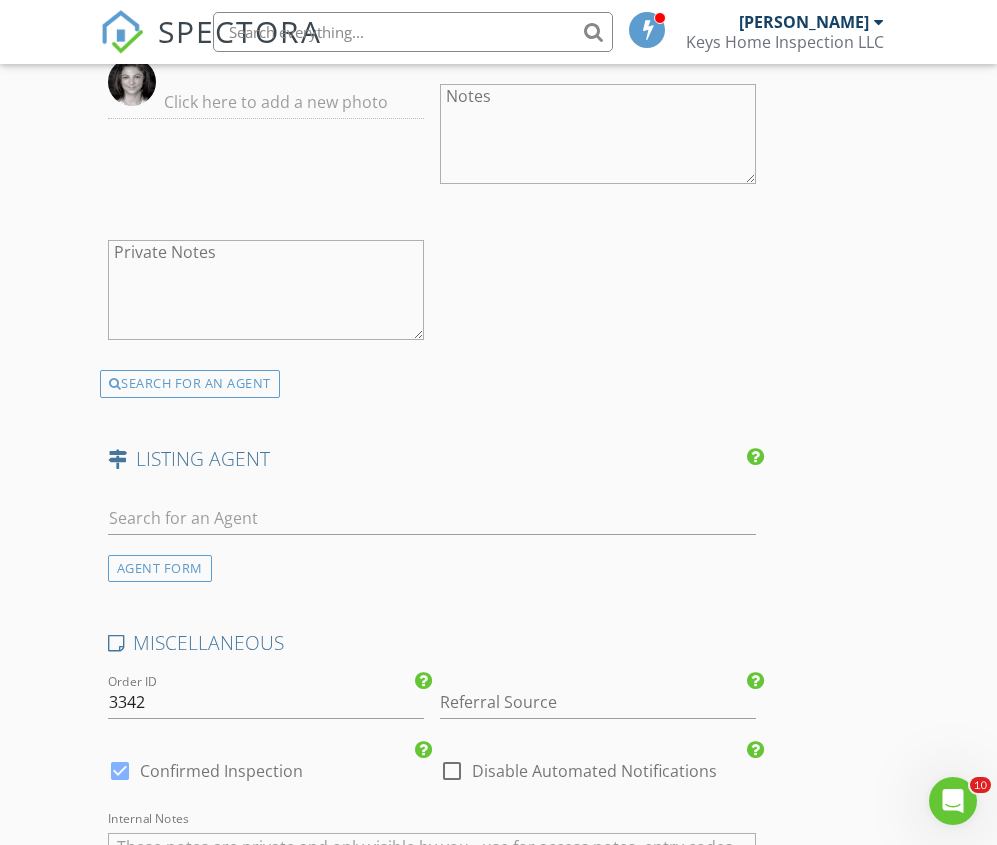 scroll, scrollTop: 3537, scrollLeft: 0, axis: vertical 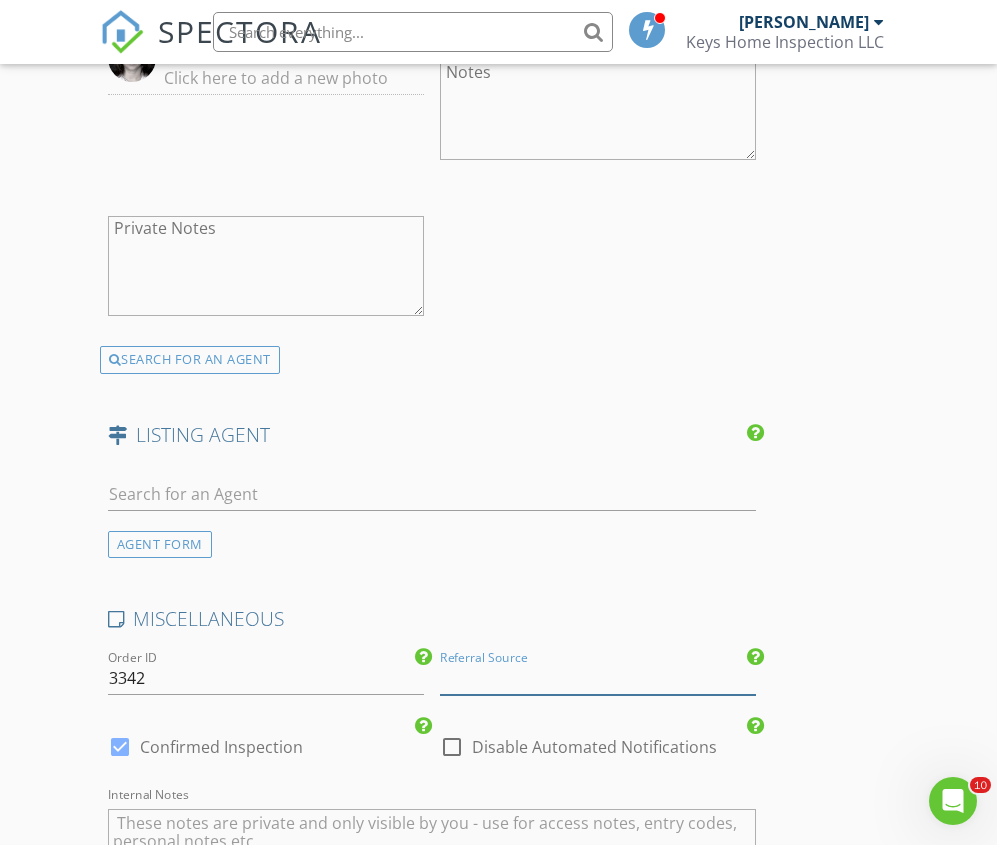 click at bounding box center (598, 678) 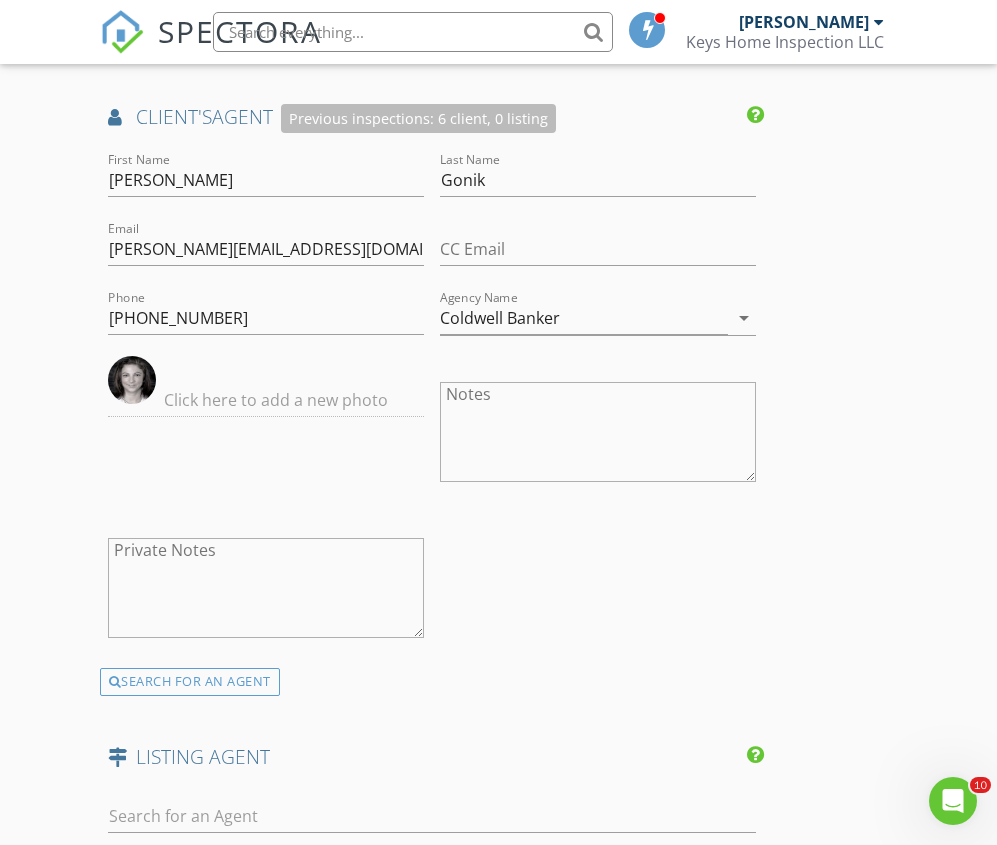 scroll, scrollTop: 3209, scrollLeft: 0, axis: vertical 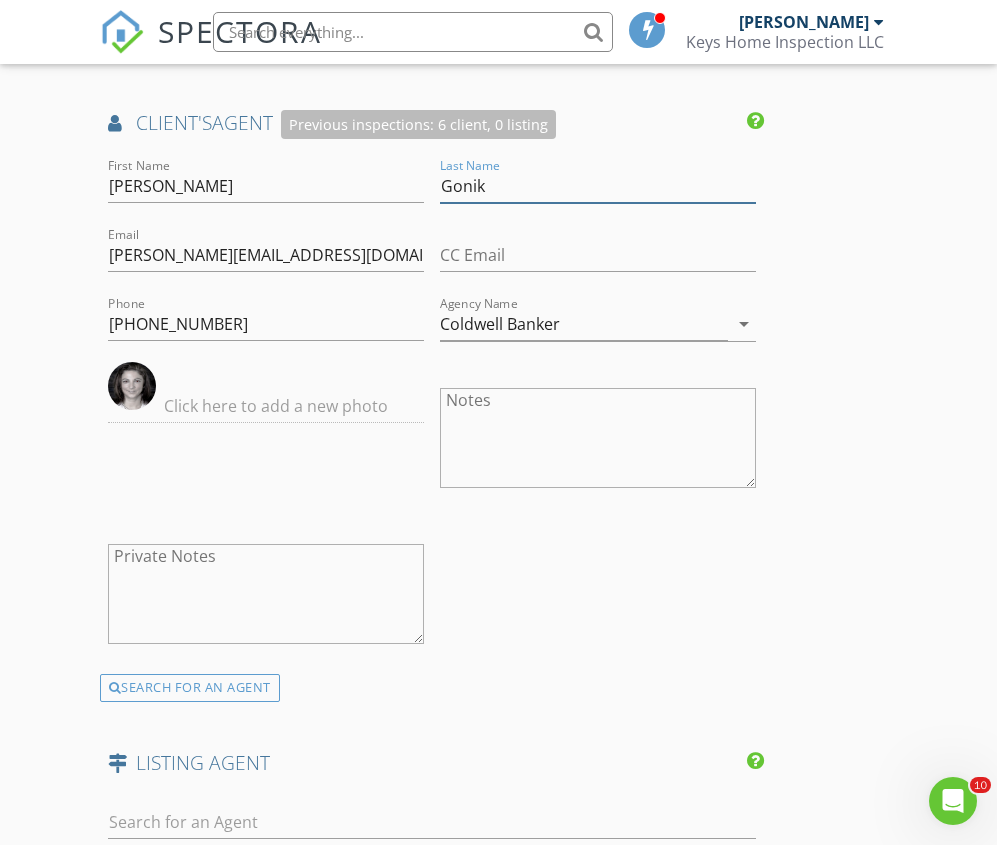 drag, startPoint x: 493, startPoint y: 190, endPoint x: 439, endPoint y: 187, distance: 54.08327 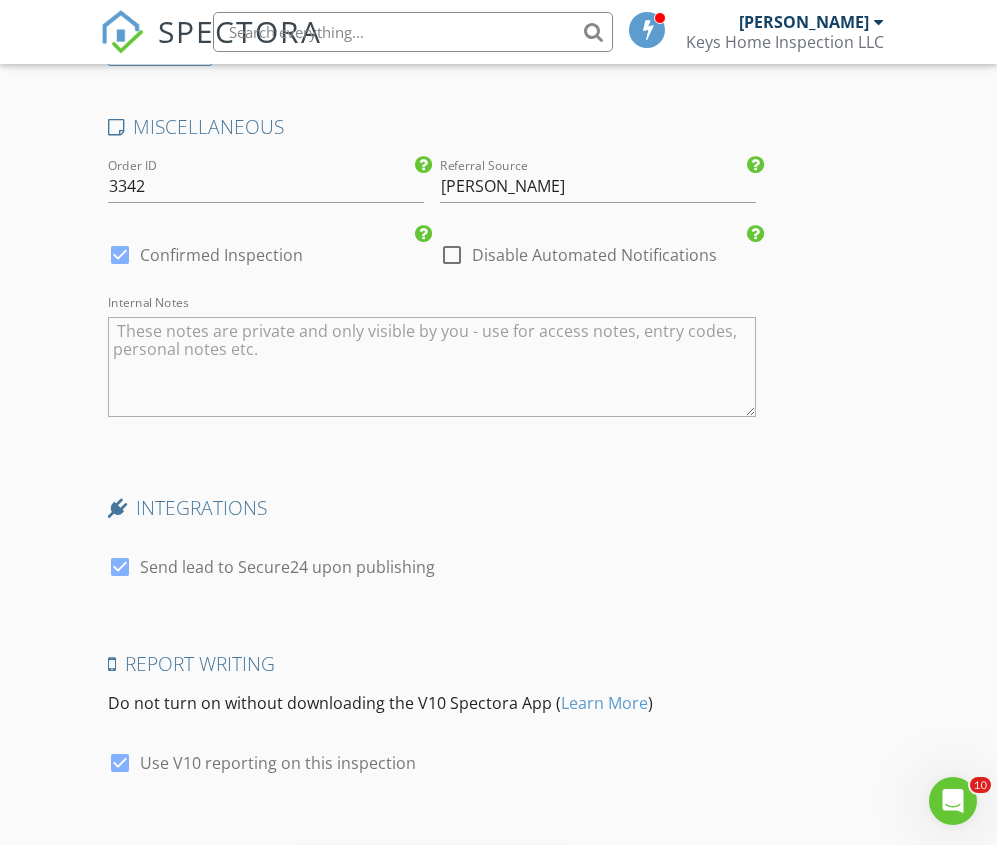 scroll, scrollTop: 3989, scrollLeft: 0, axis: vertical 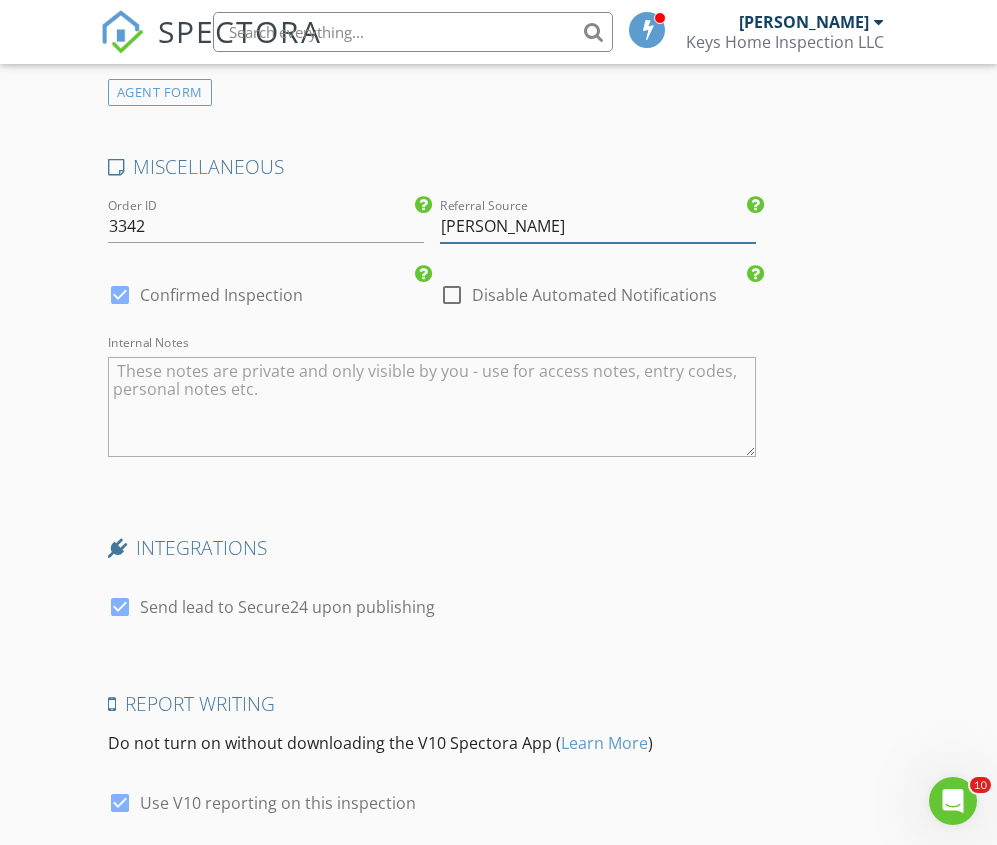 click on "ellen" at bounding box center [598, 226] 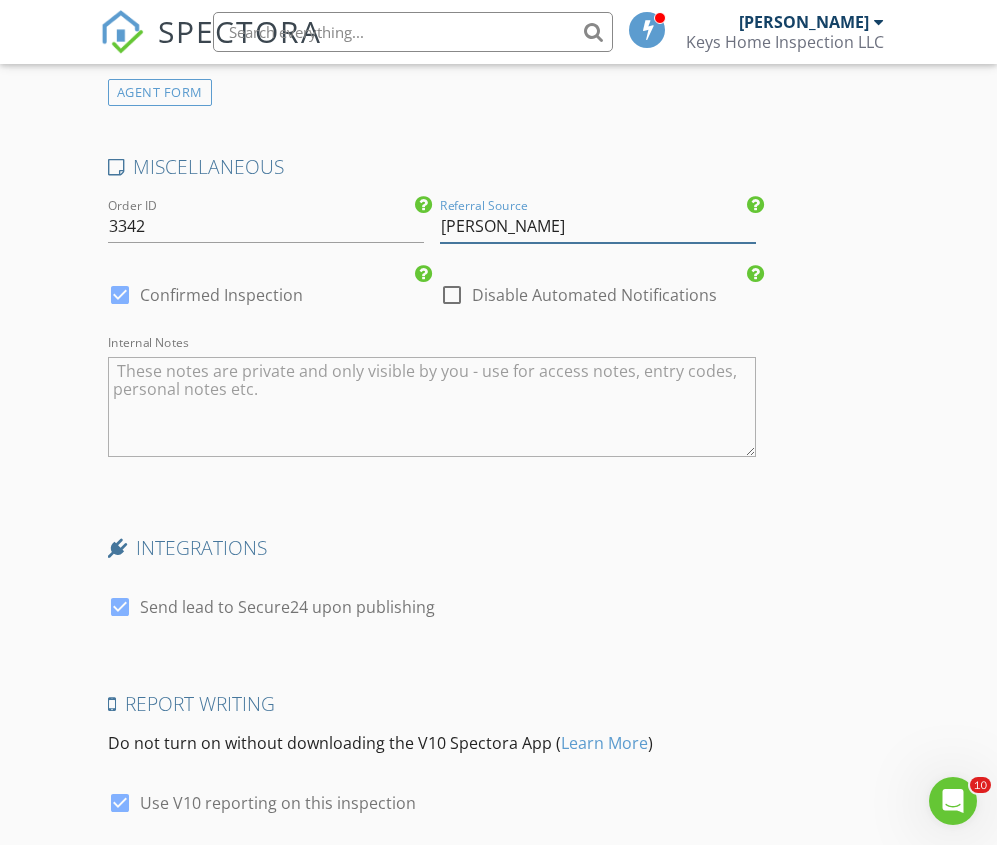 paste on "Gonik" 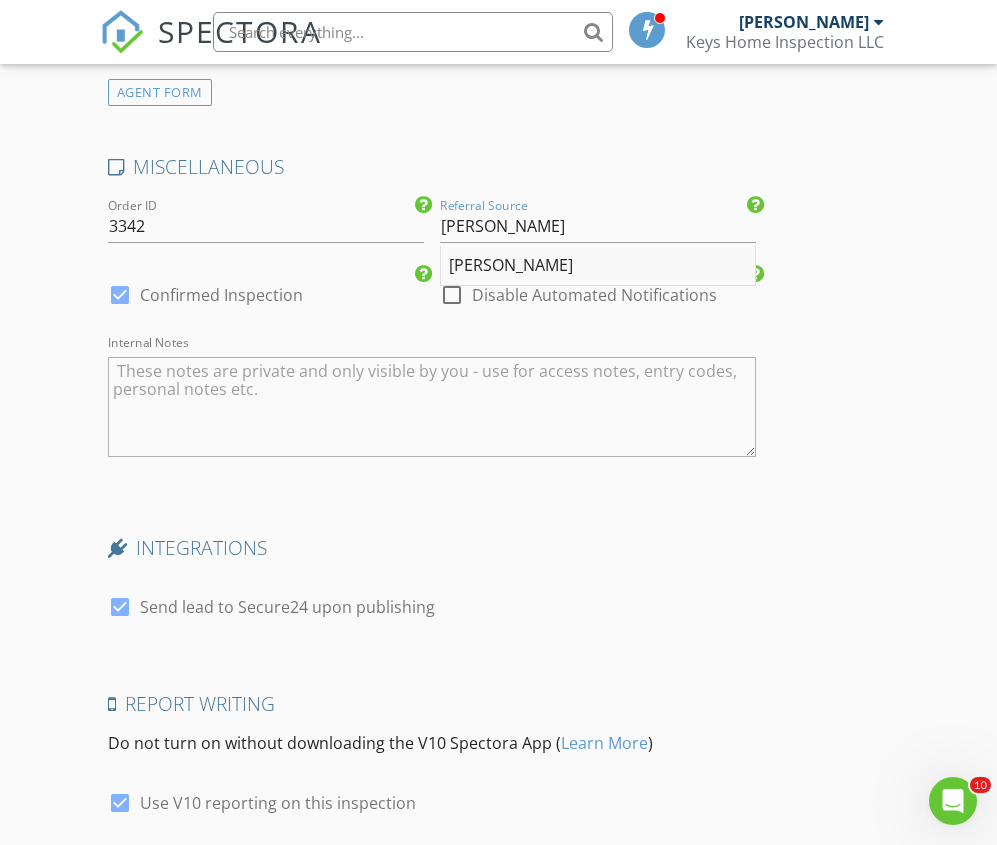 click on "Ellen Gonik" at bounding box center (598, 266) 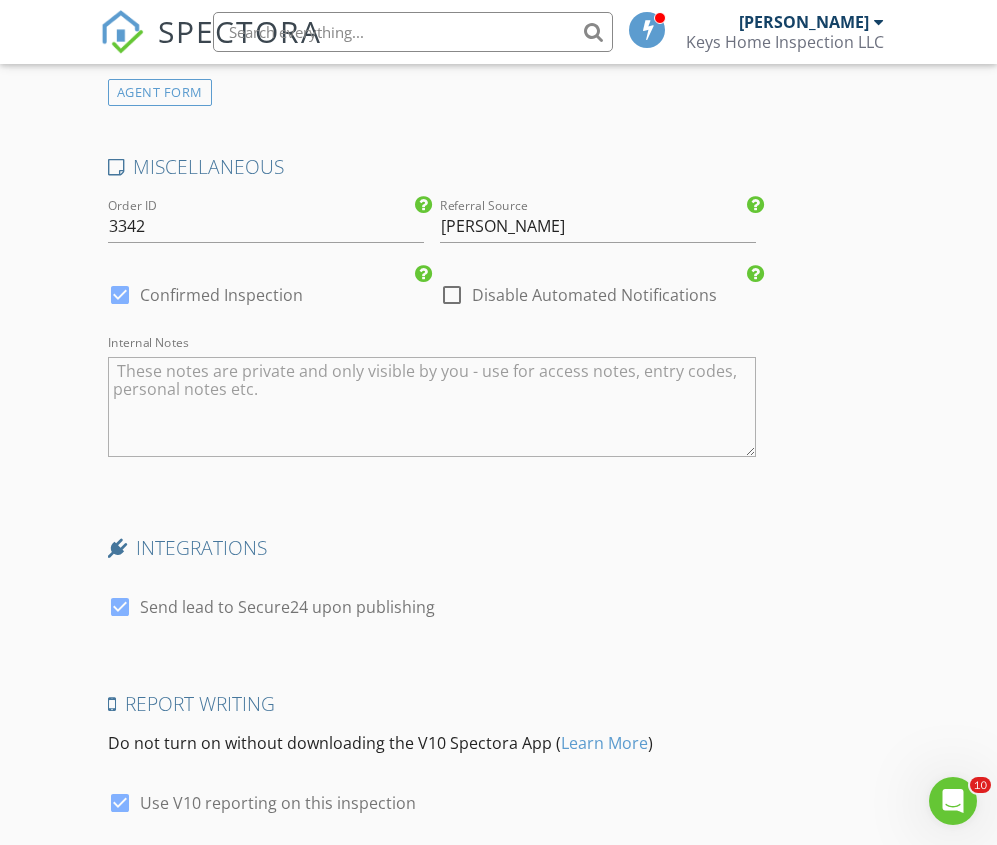 drag, startPoint x: 459, startPoint y: 298, endPoint x: 431, endPoint y: 294, distance: 28.284271 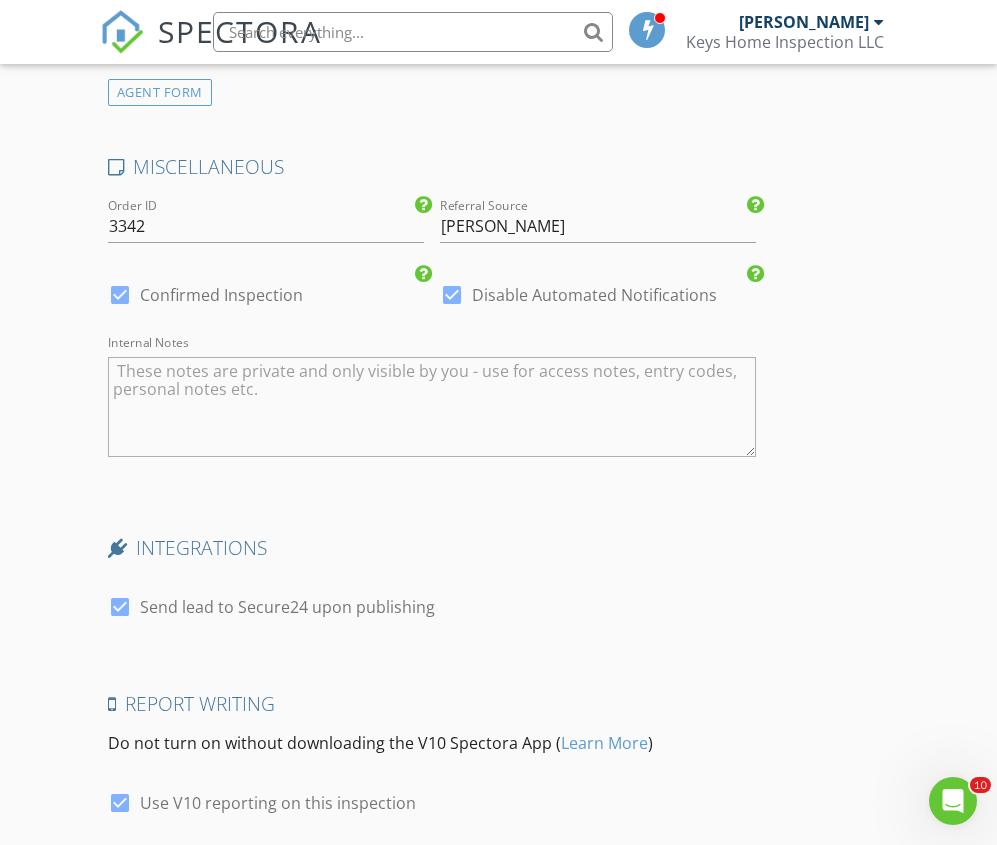 click at bounding box center [120, 295] 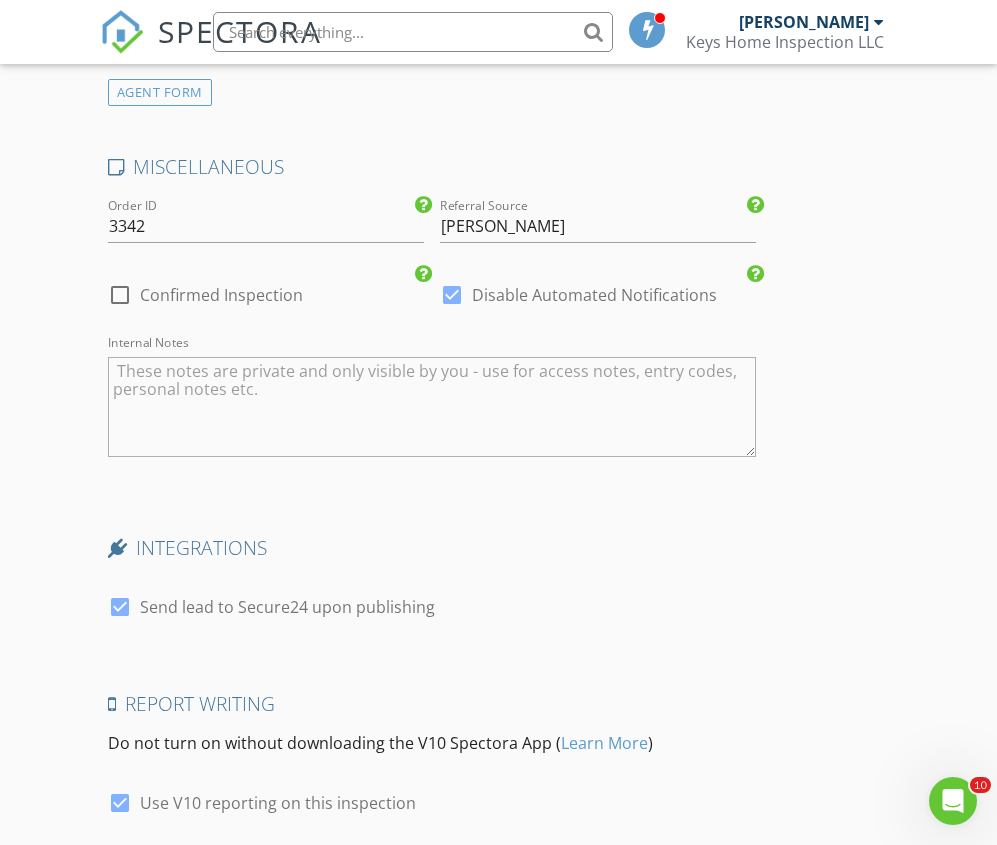 click at bounding box center (120, 607) 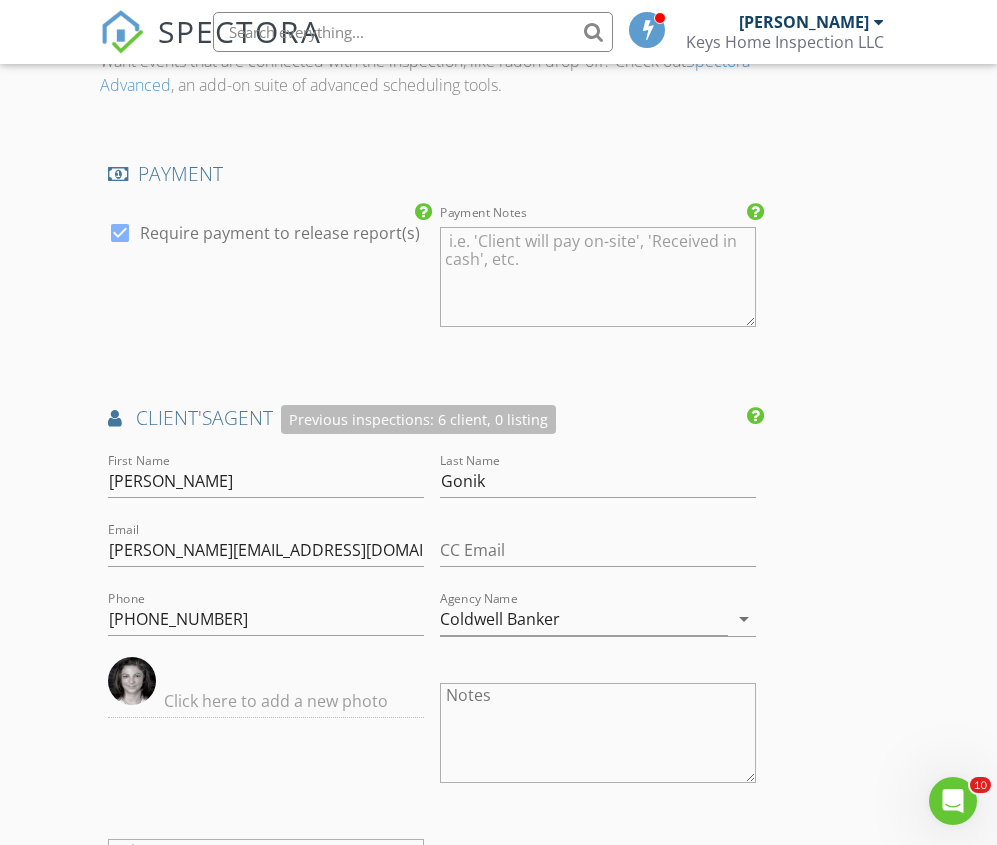 scroll, scrollTop: 4147, scrollLeft: 0, axis: vertical 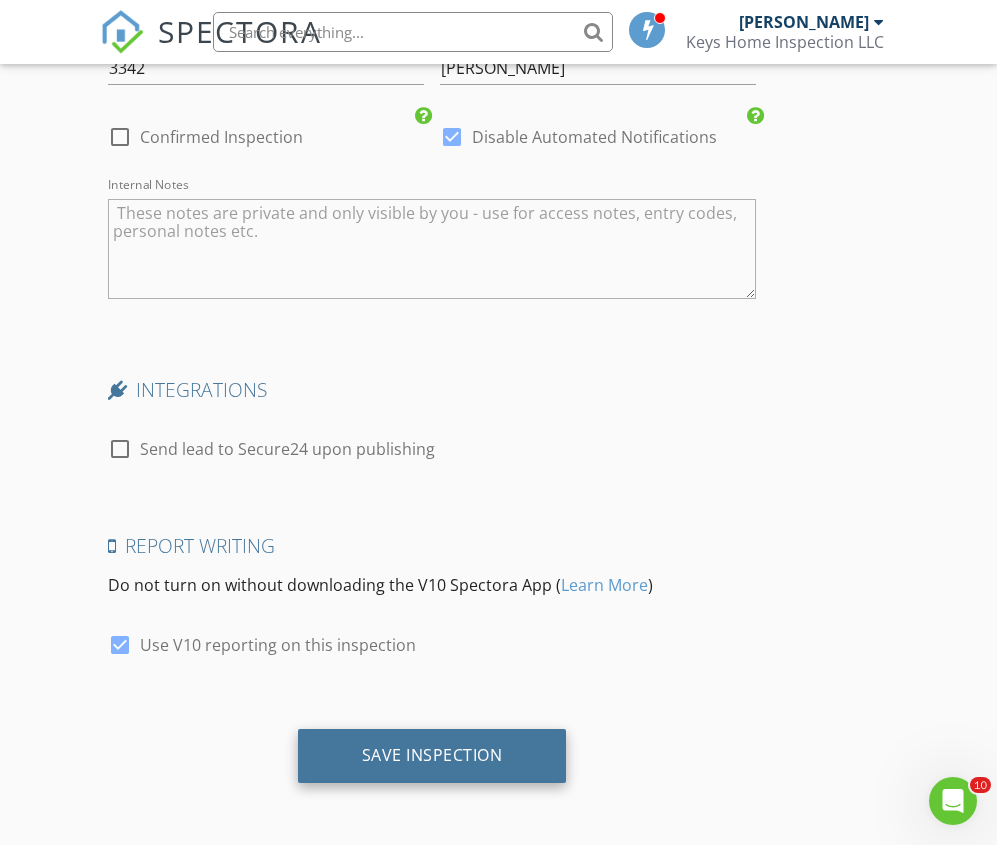 click on "Save Inspection" at bounding box center (432, 755) 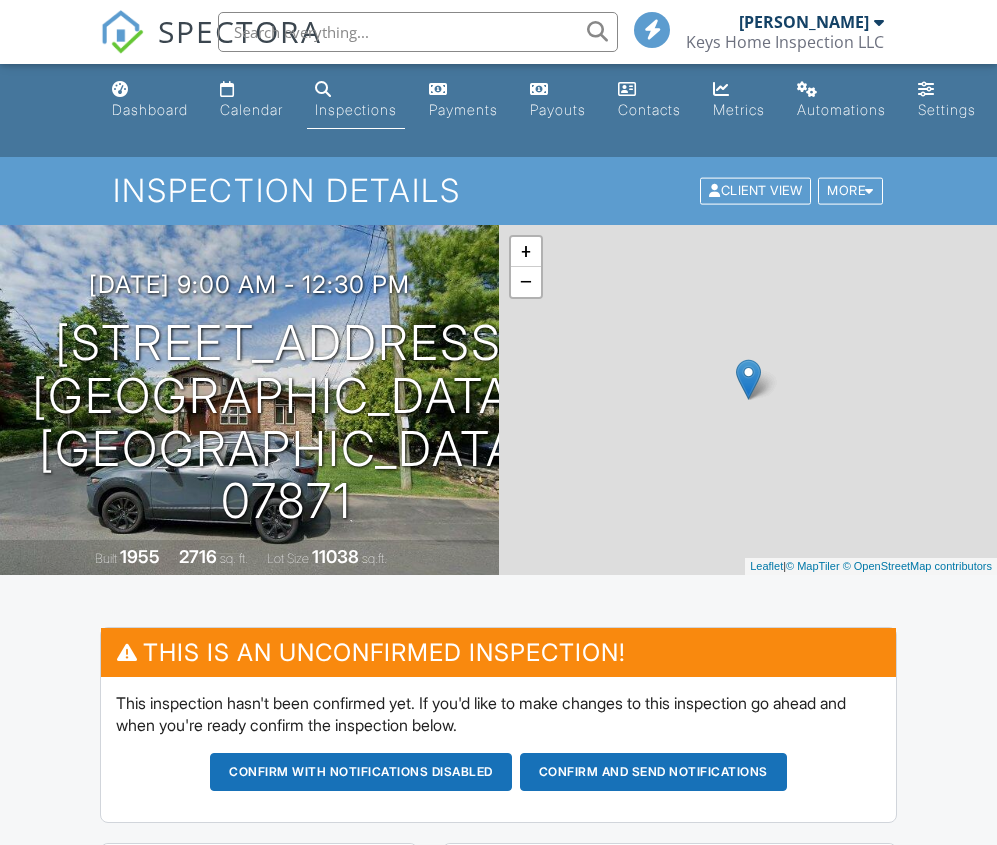 scroll, scrollTop: 0, scrollLeft: 0, axis: both 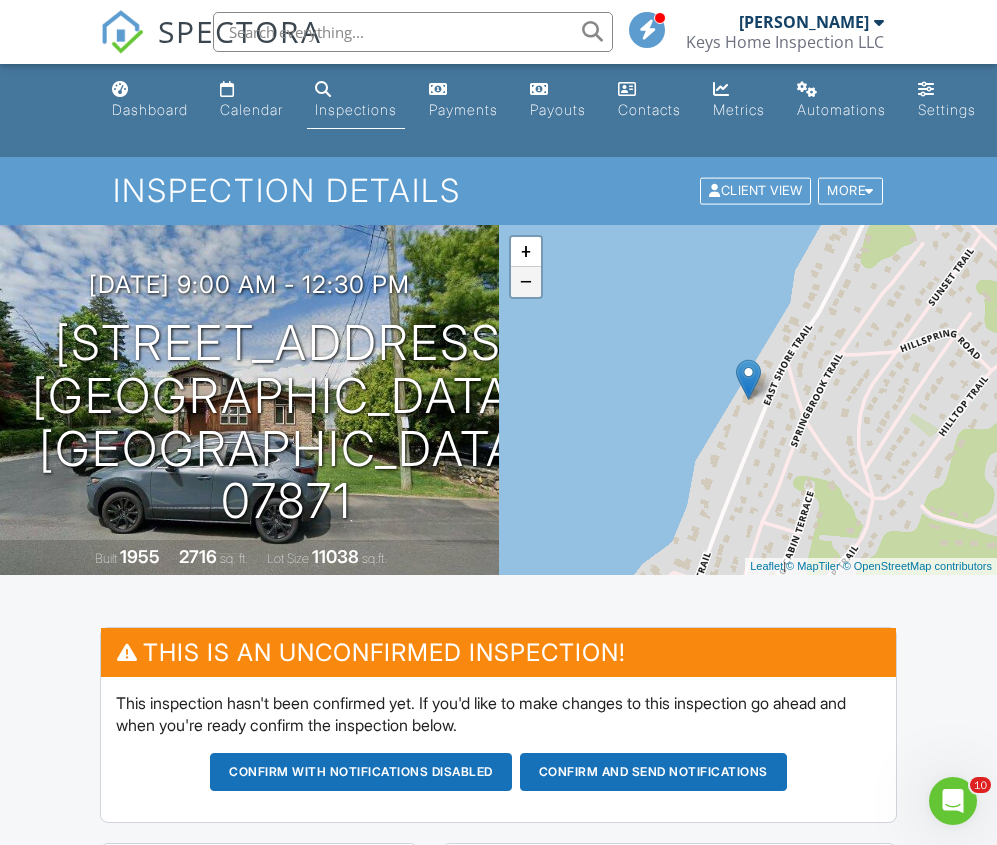 click on "−" at bounding box center (526, 282) 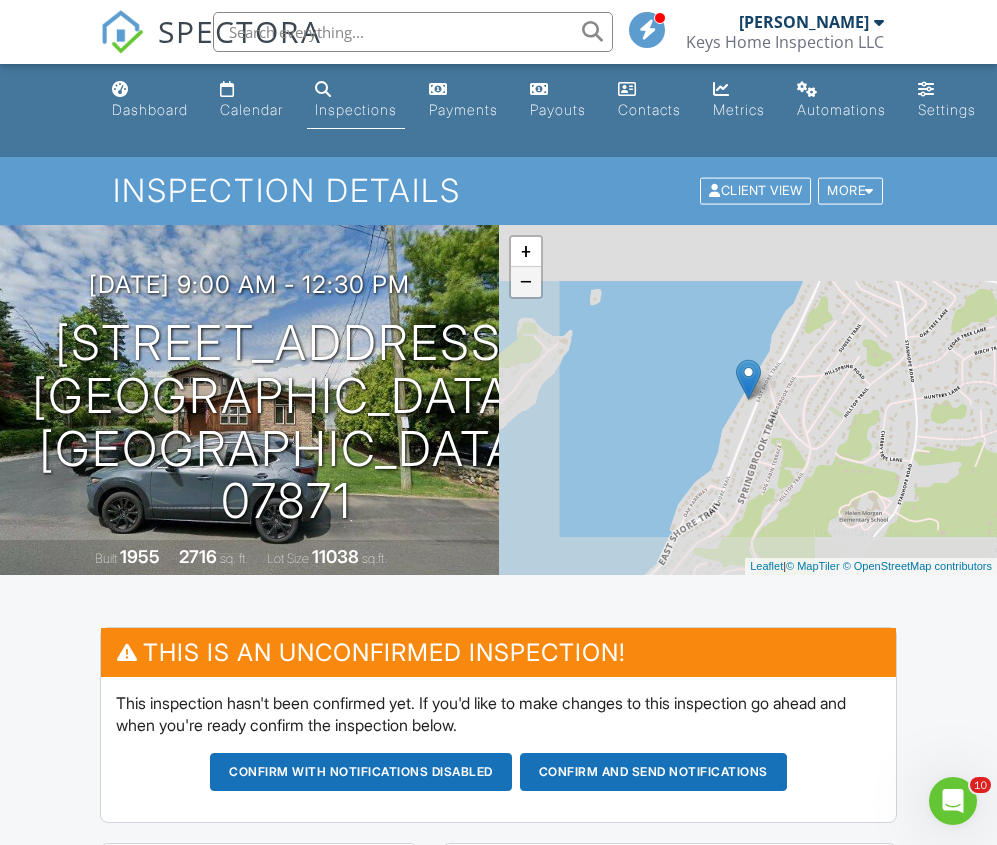 click on "−" at bounding box center (526, 282) 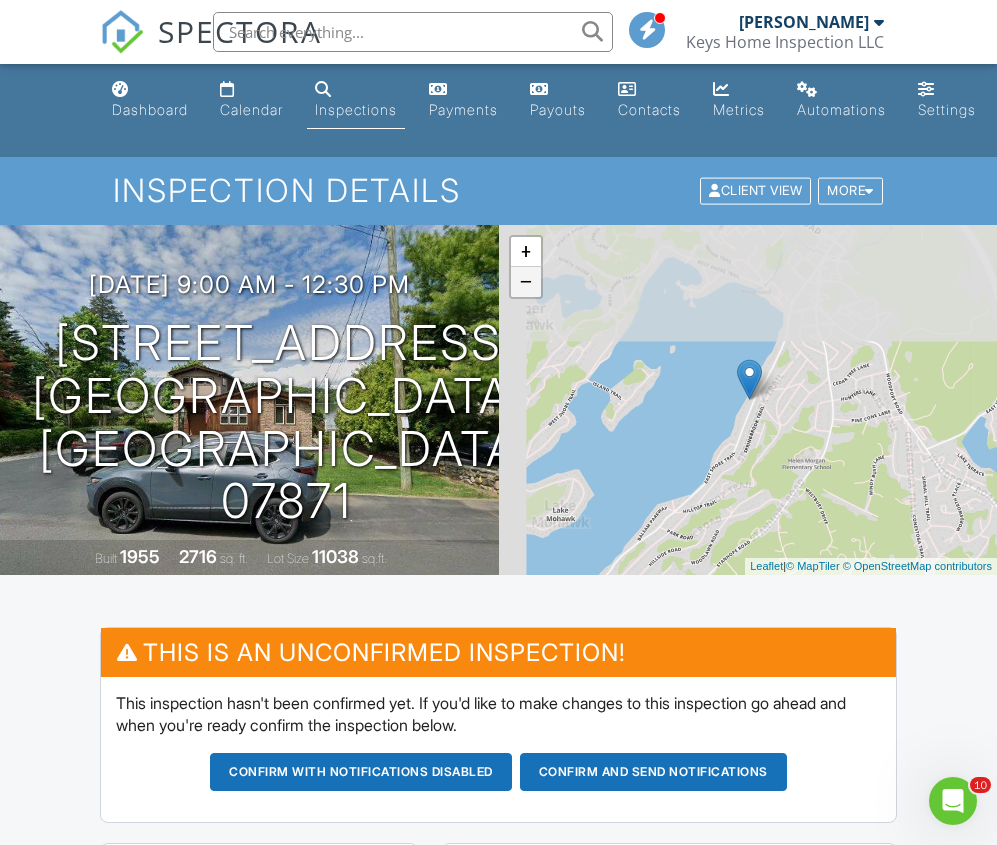 click on "−" at bounding box center [526, 282] 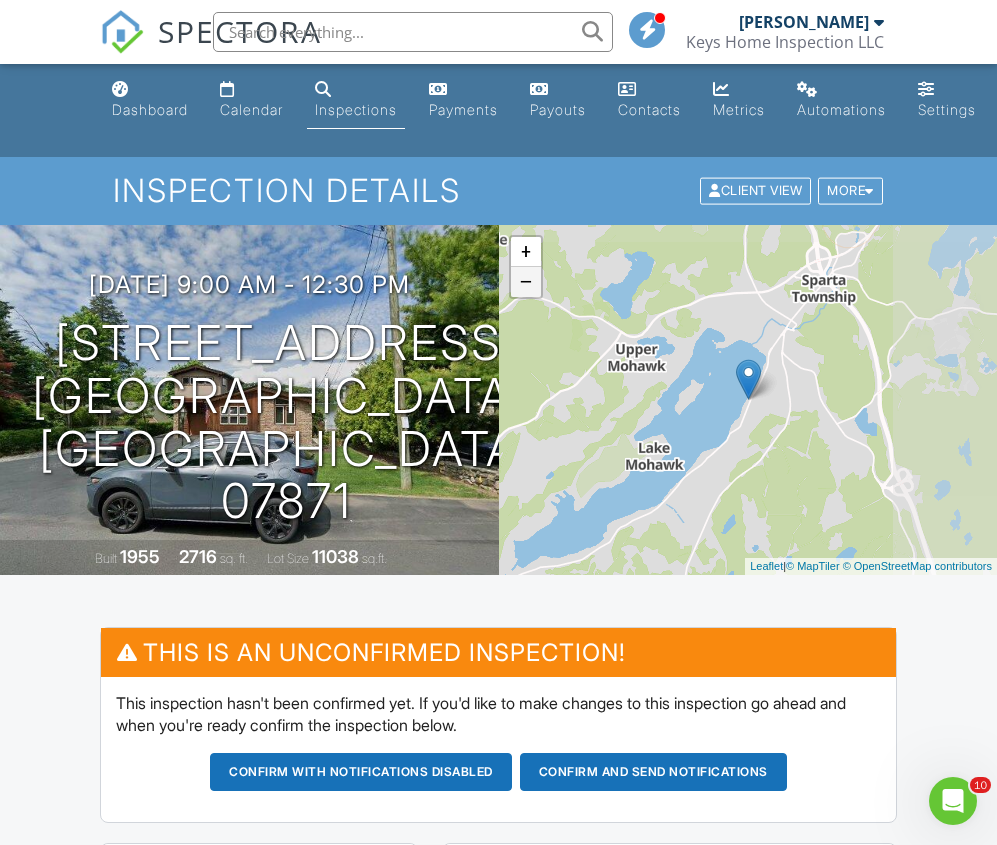 click on "−" at bounding box center [526, 282] 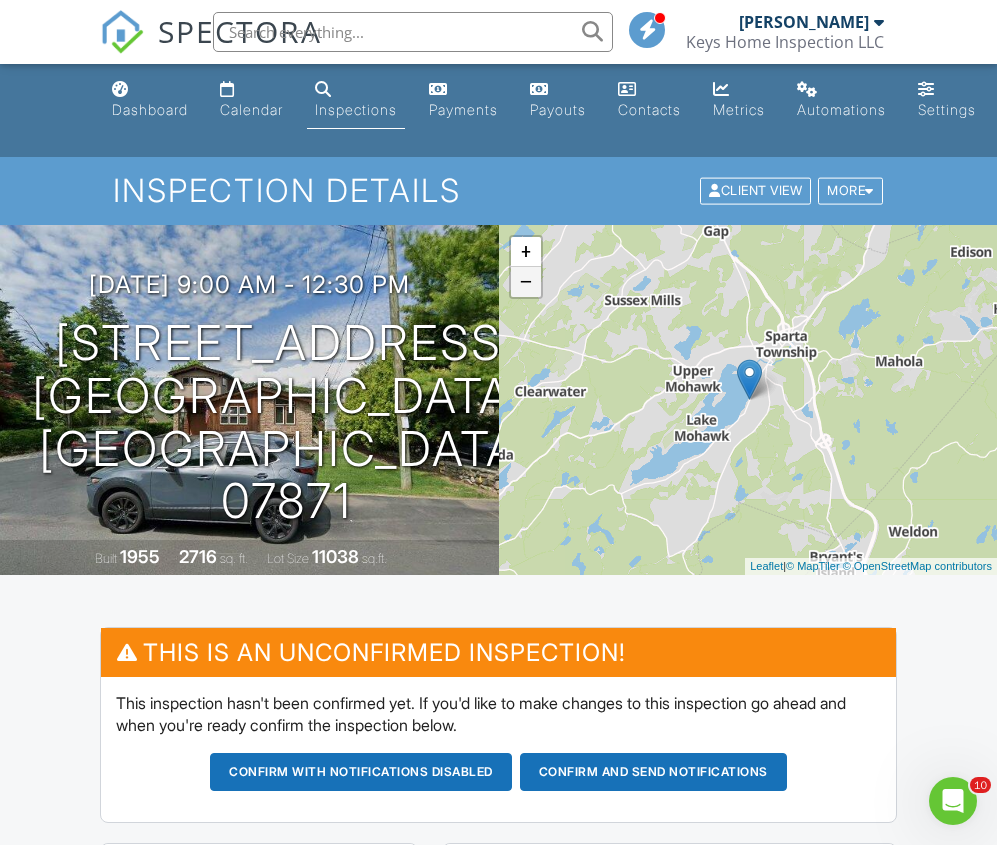 click on "−" at bounding box center [526, 282] 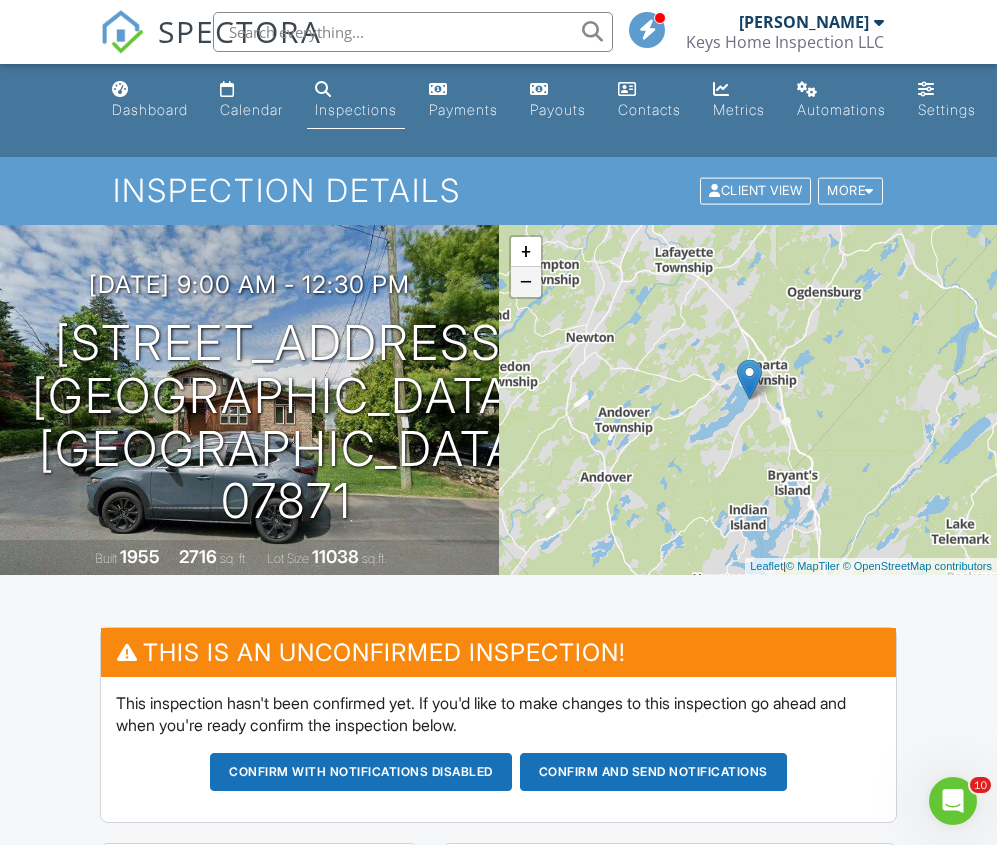 click on "−" at bounding box center (526, 282) 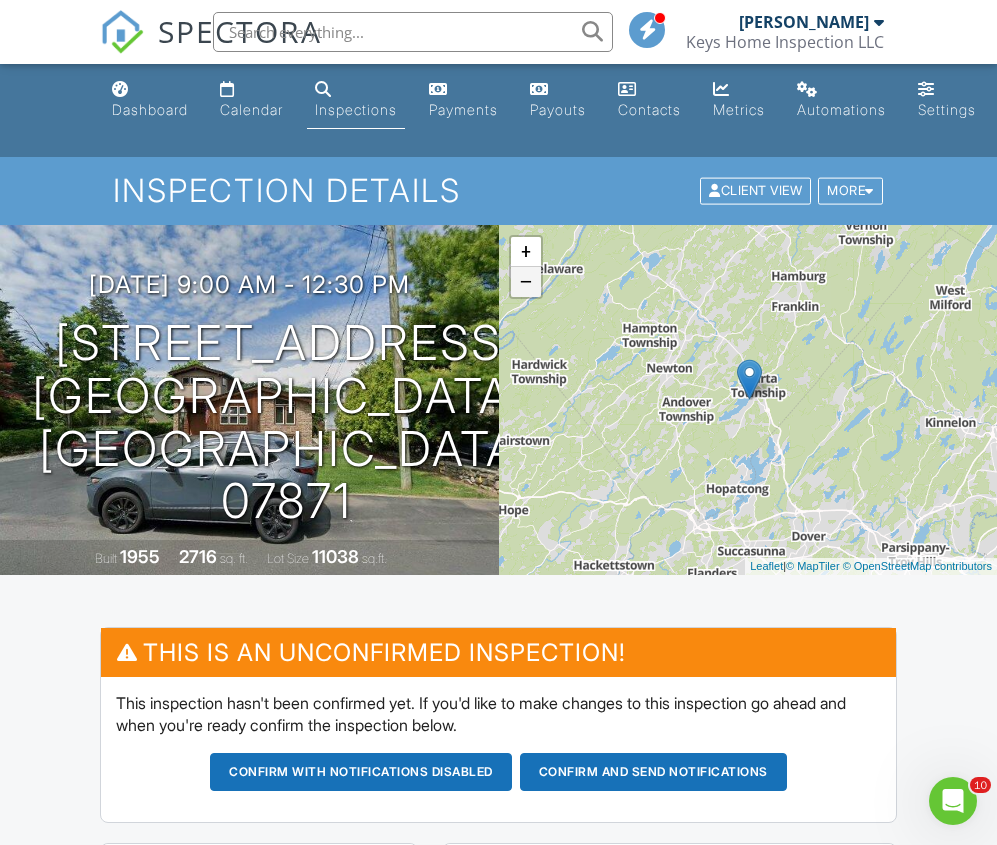 click on "−" at bounding box center [526, 282] 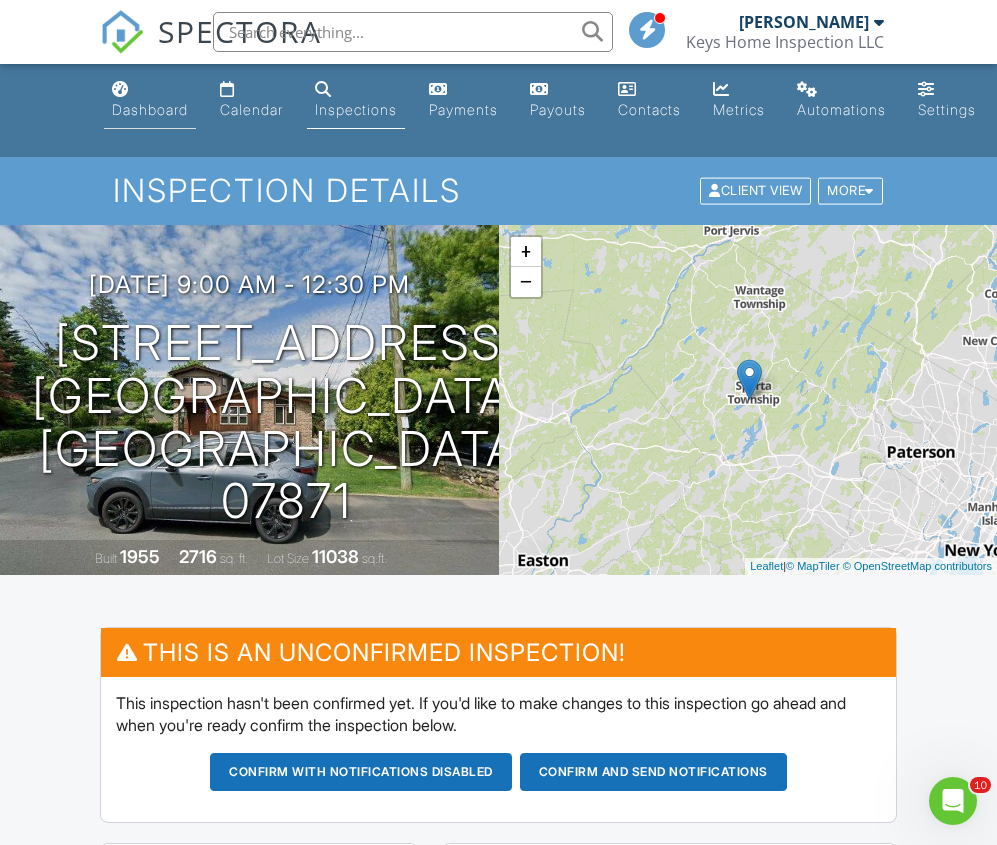 click on "Dashboard" at bounding box center [150, 109] 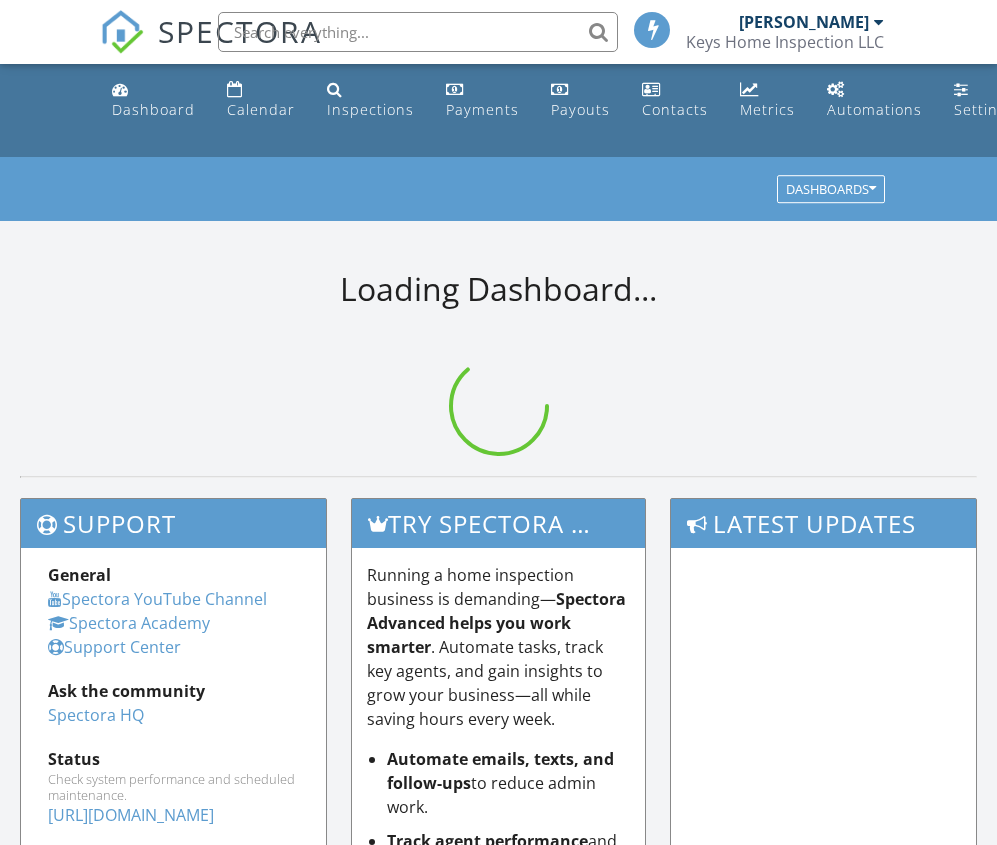 scroll, scrollTop: 0, scrollLeft: 0, axis: both 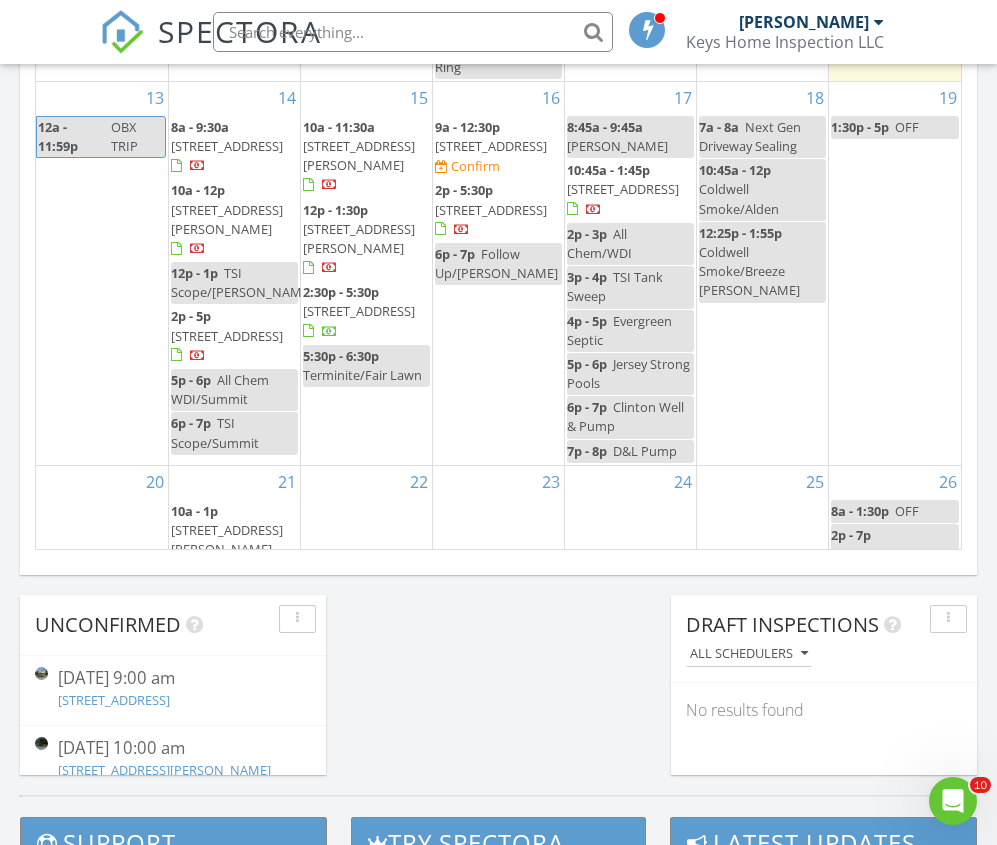 click on "[STREET_ADDRESS][PERSON_NAME]" at bounding box center [227, 539] 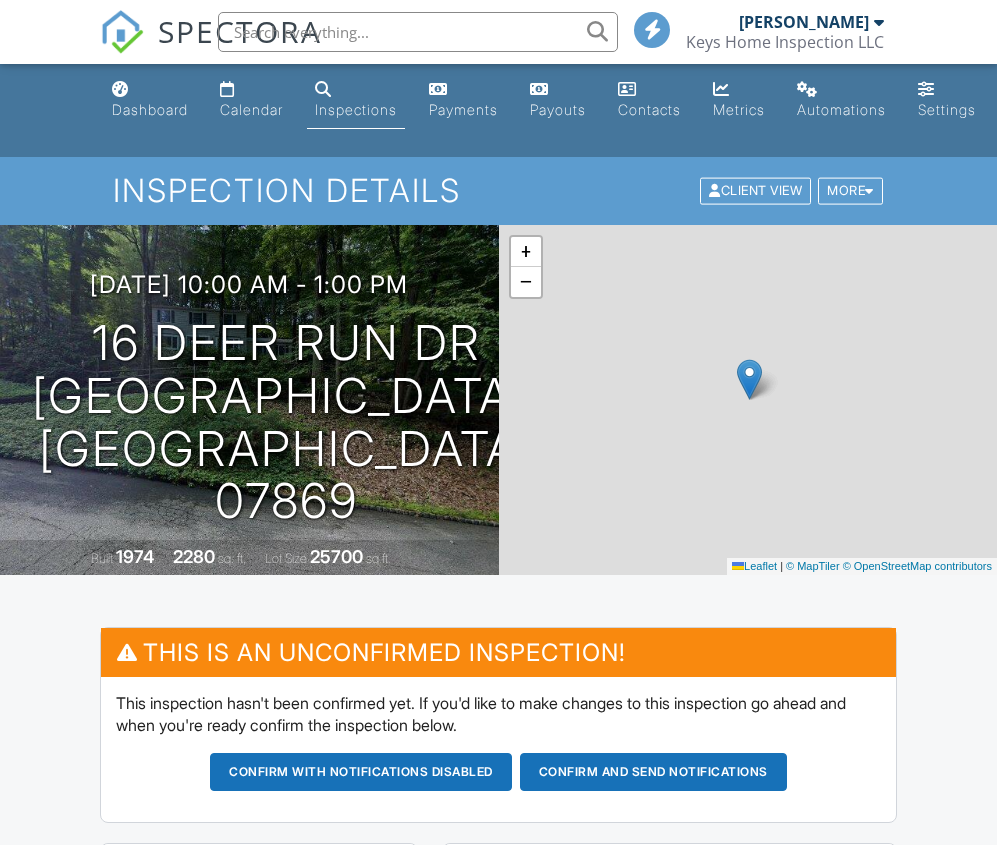 scroll, scrollTop: 0, scrollLeft: 0, axis: both 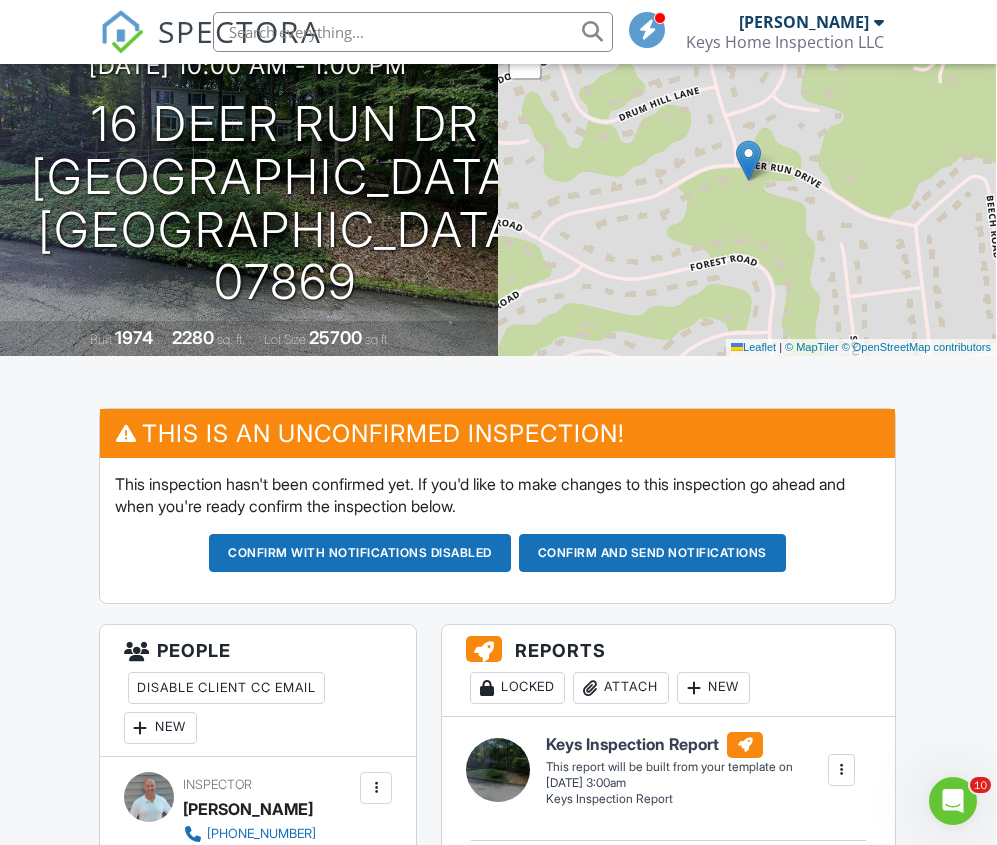 click on "Confirm and send notifications" at bounding box center [360, 553] 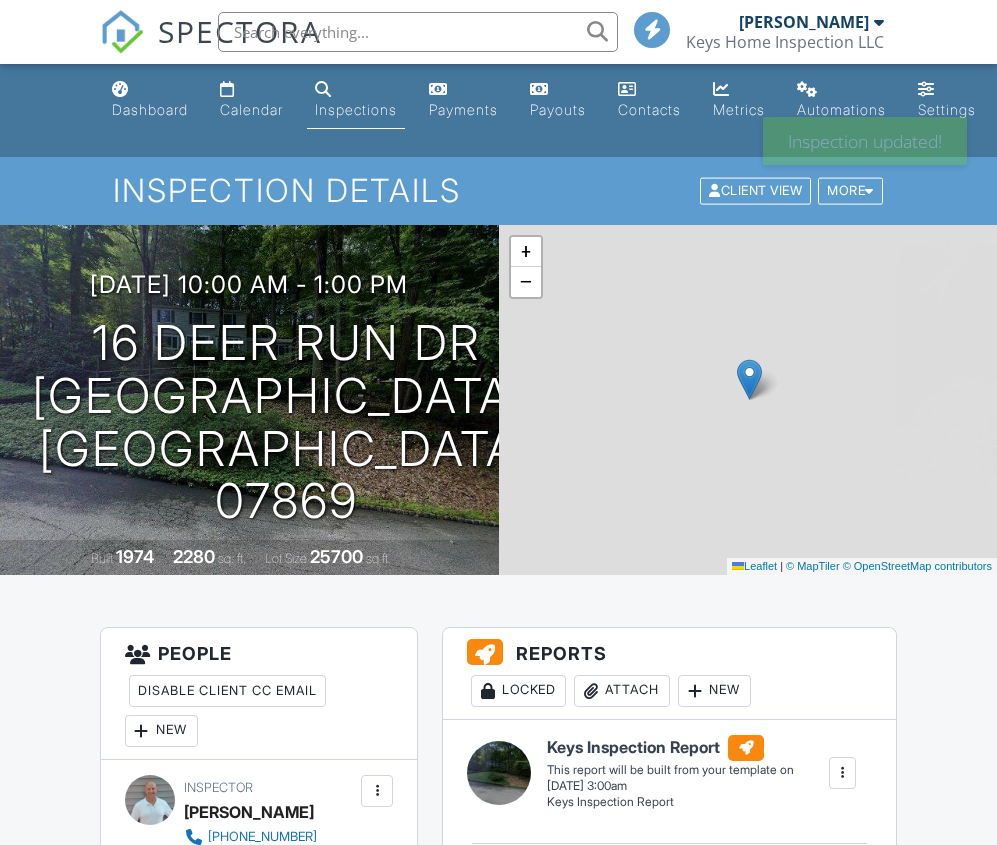 scroll, scrollTop: 0, scrollLeft: 0, axis: both 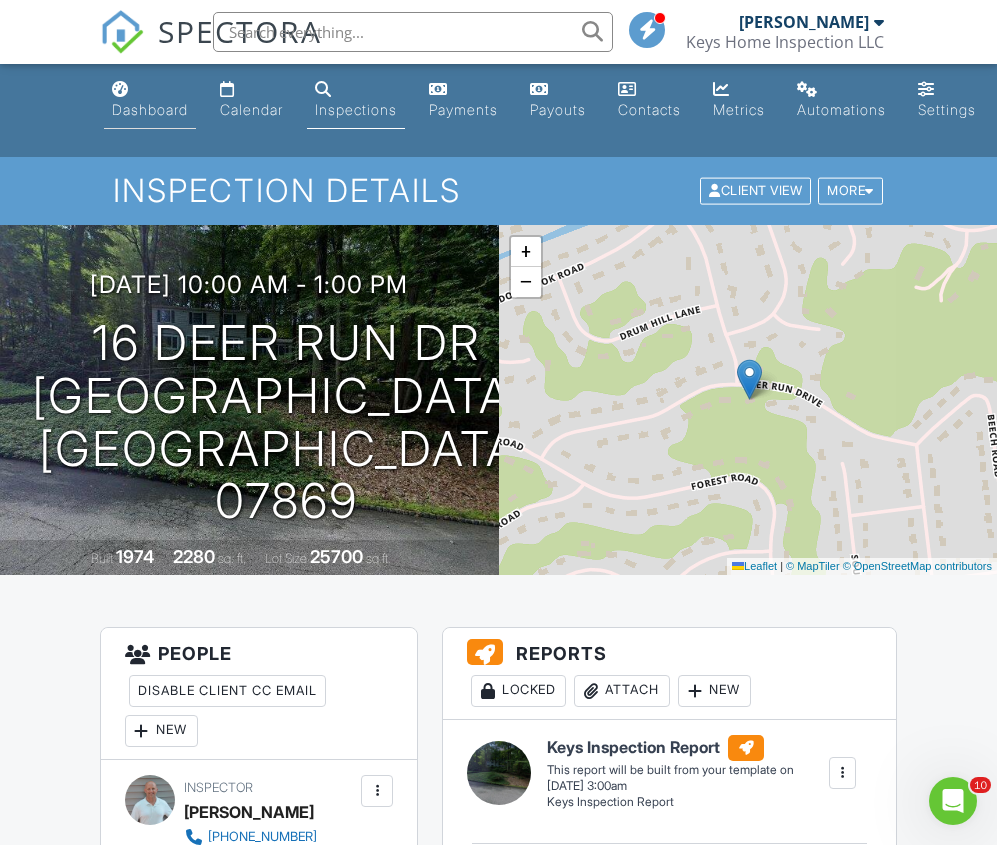 click on "Dashboard" at bounding box center [150, 109] 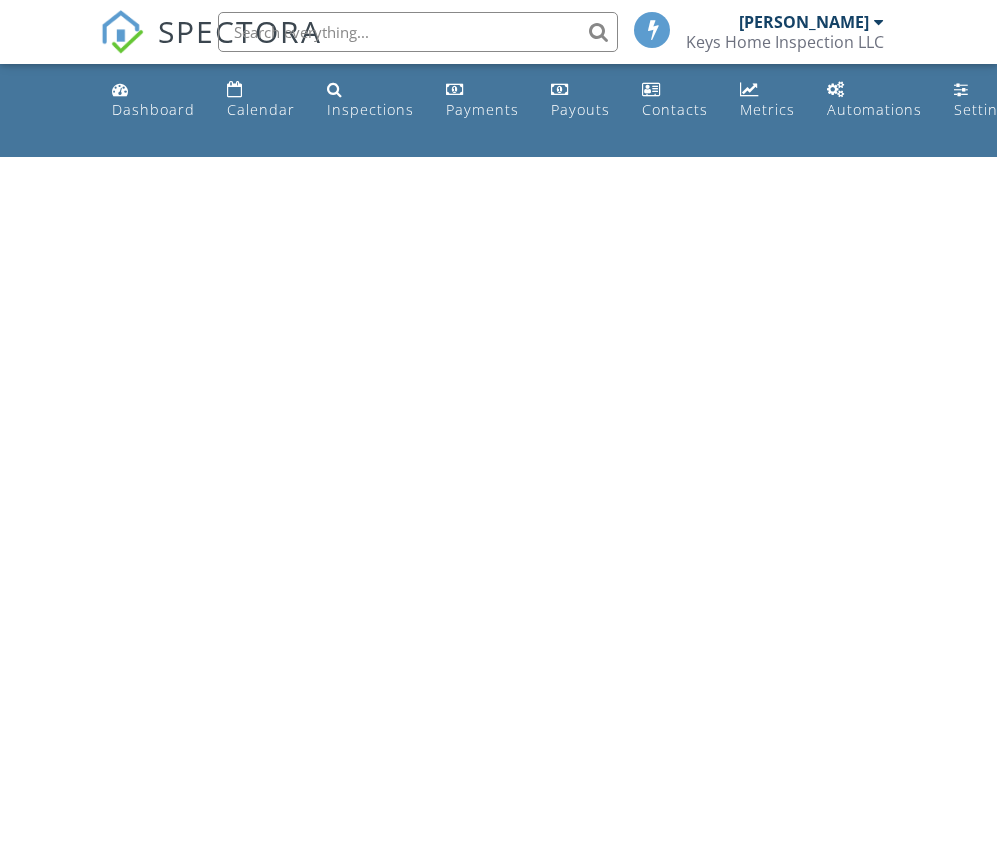 scroll, scrollTop: 0, scrollLeft: 0, axis: both 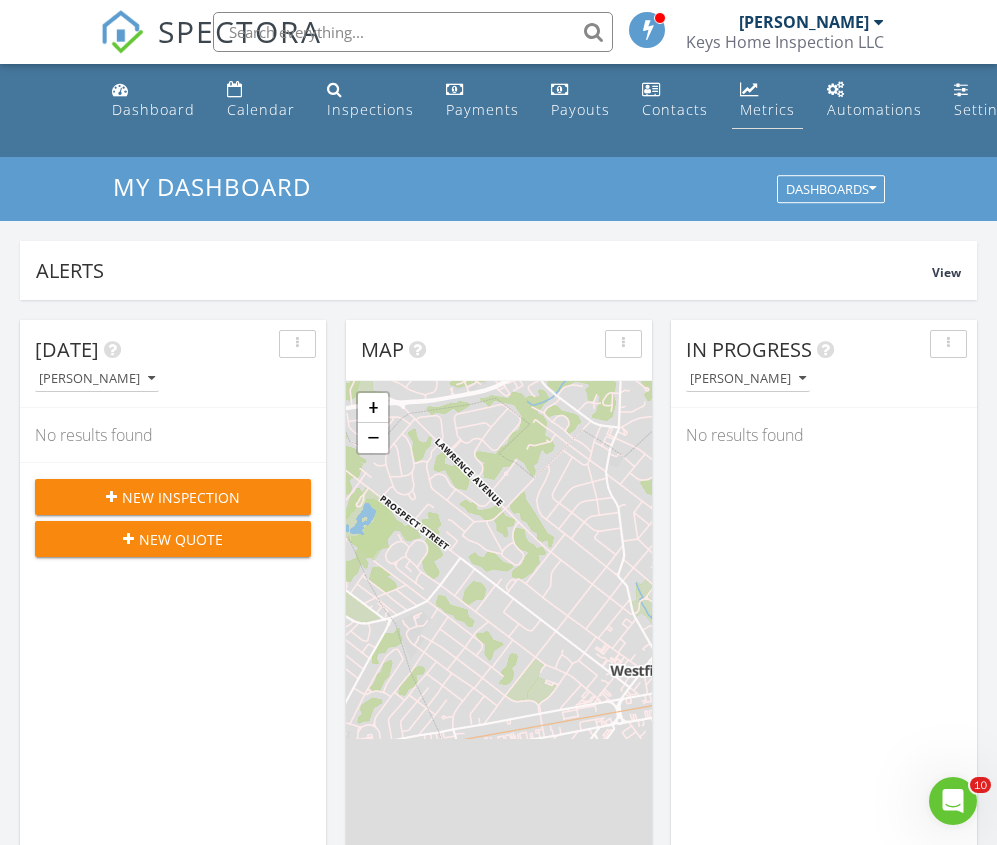 click on "Metrics" at bounding box center [767, 109] 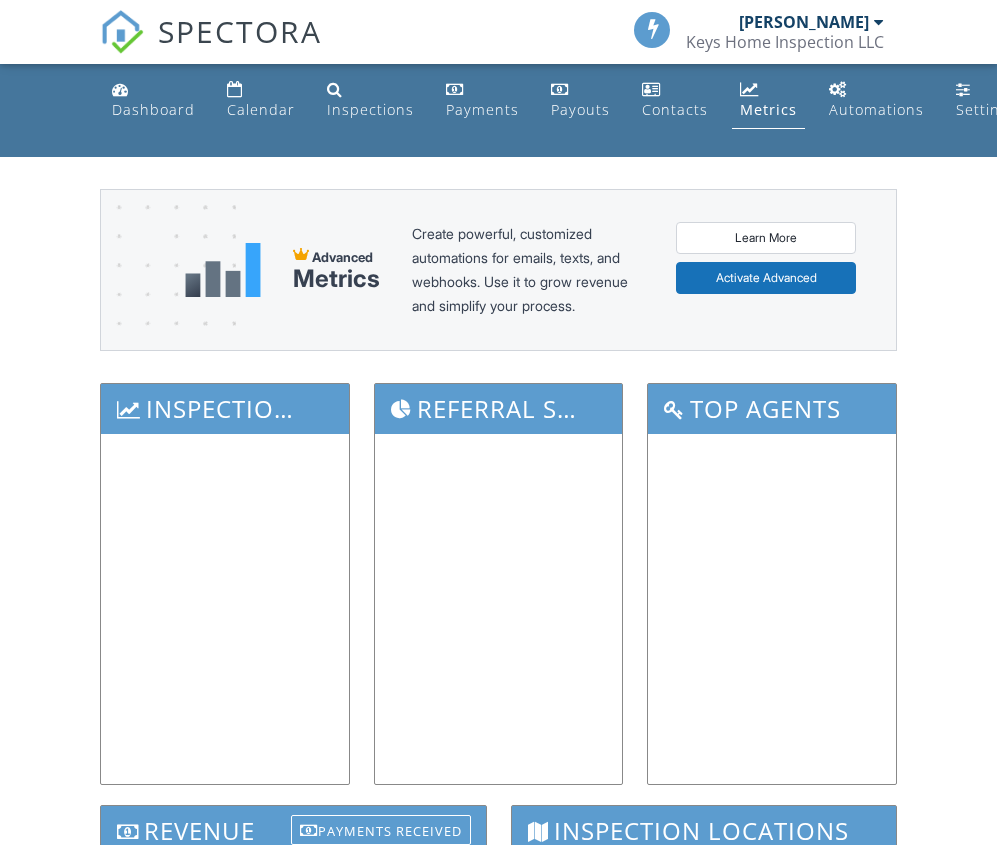 scroll, scrollTop: 0, scrollLeft: 0, axis: both 